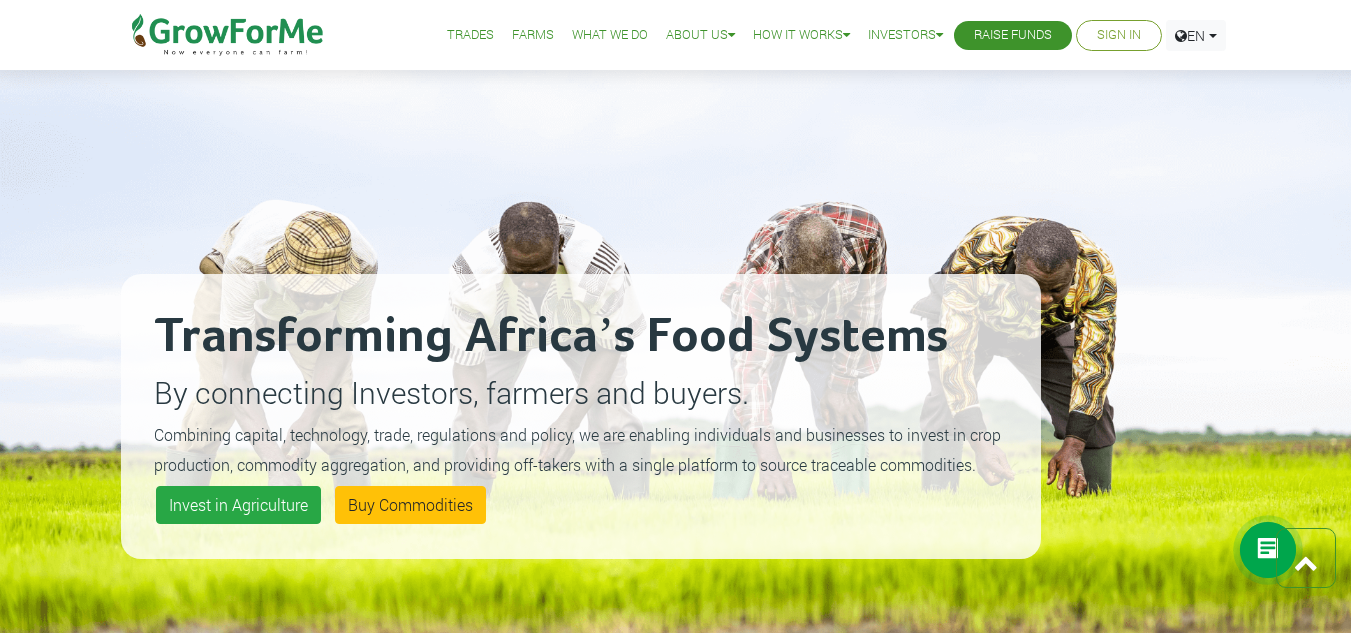 scroll, scrollTop: 4000, scrollLeft: 0, axis: vertical 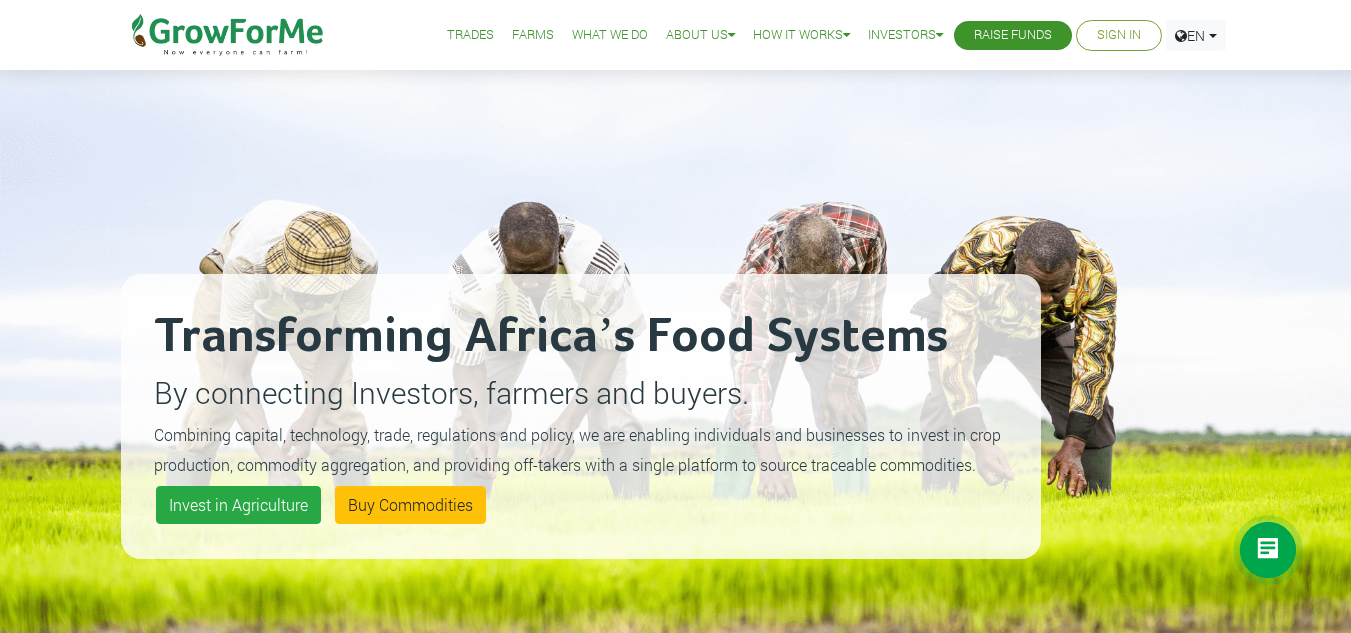 click on "Sign In" at bounding box center [1119, 35] 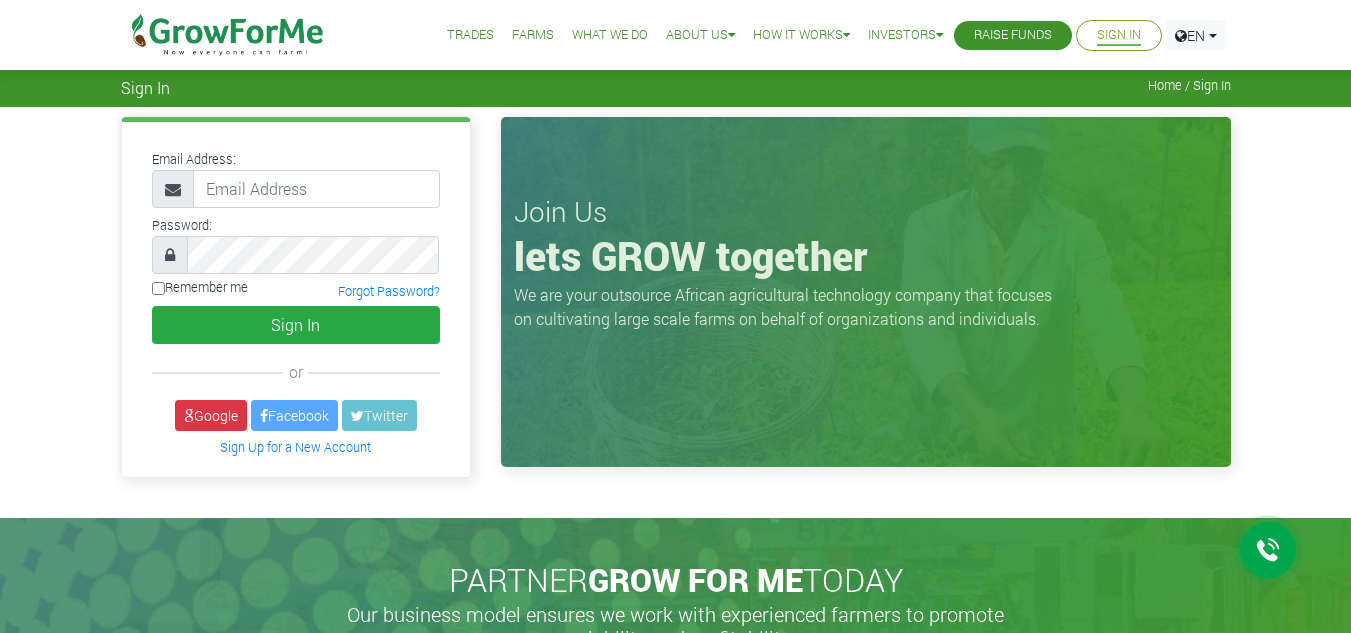 scroll, scrollTop: 0, scrollLeft: 0, axis: both 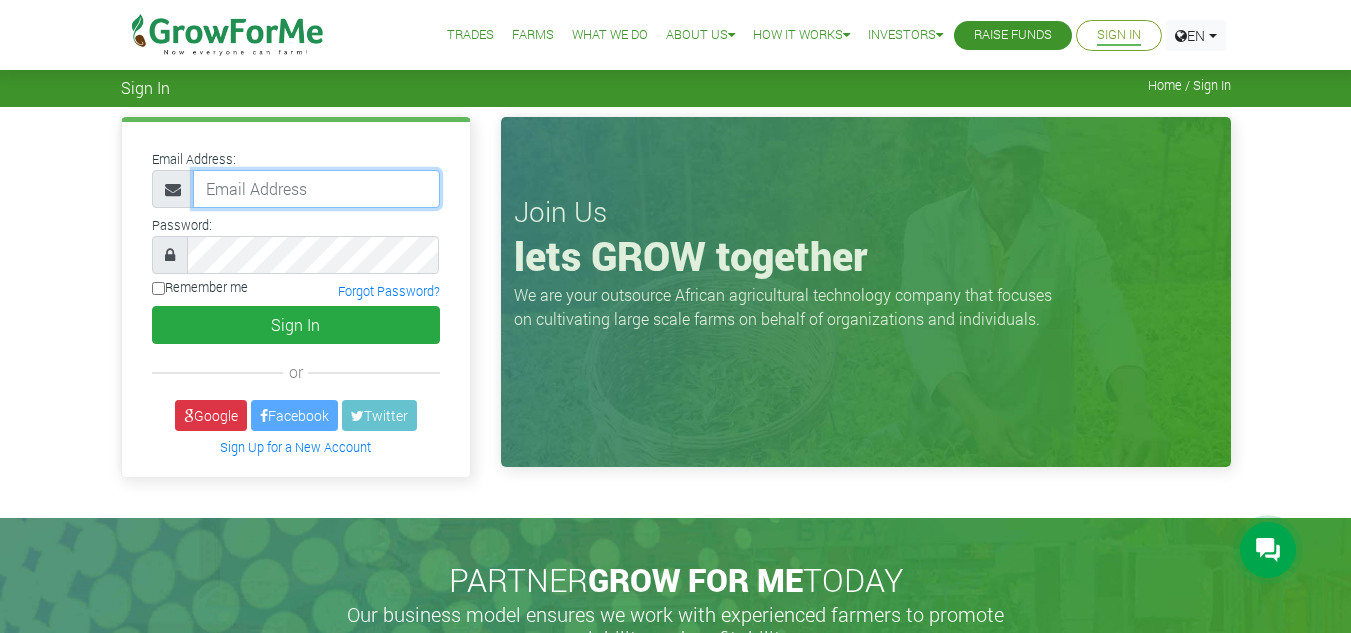 click at bounding box center [316, 189] 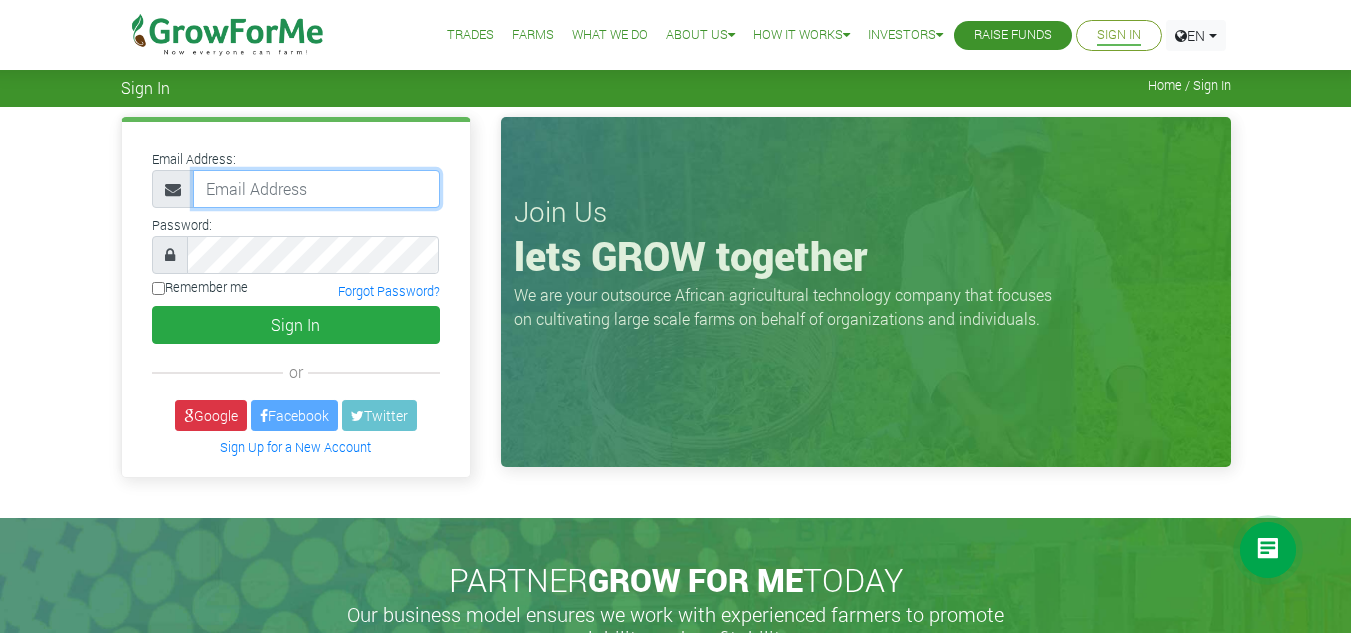 type on "233554555458@growforme.com" 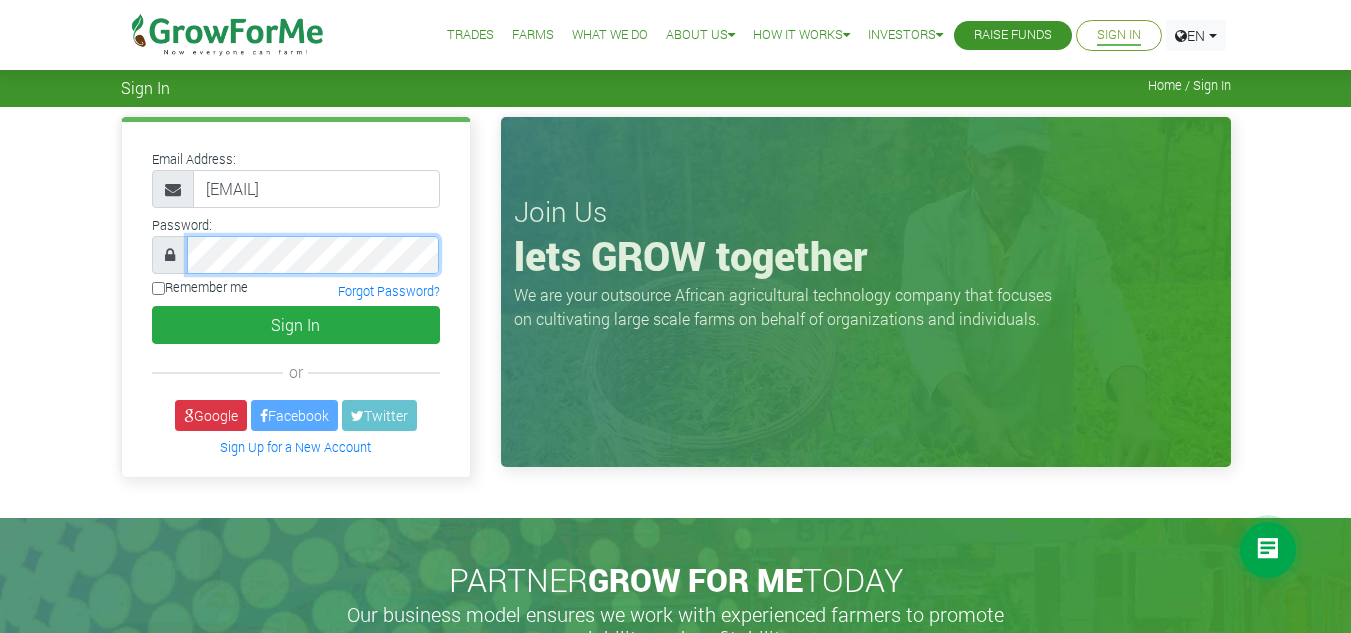 click on "Sign In" at bounding box center (296, 325) 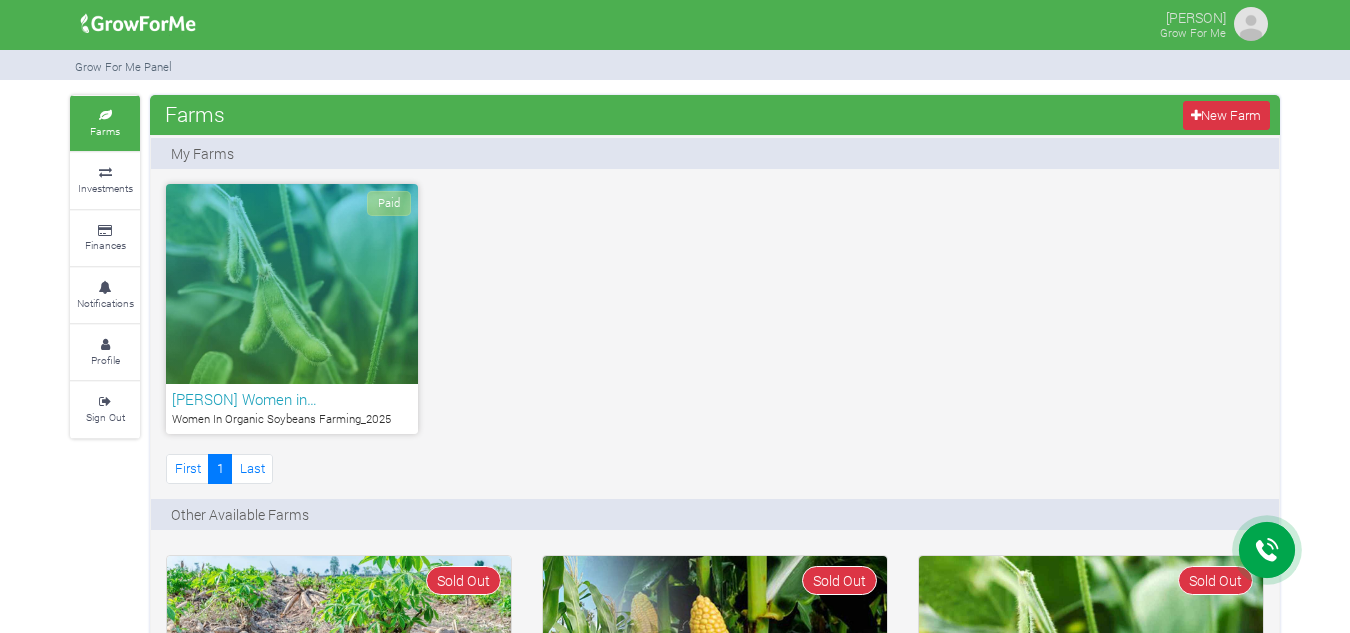 scroll, scrollTop: 0, scrollLeft: 0, axis: both 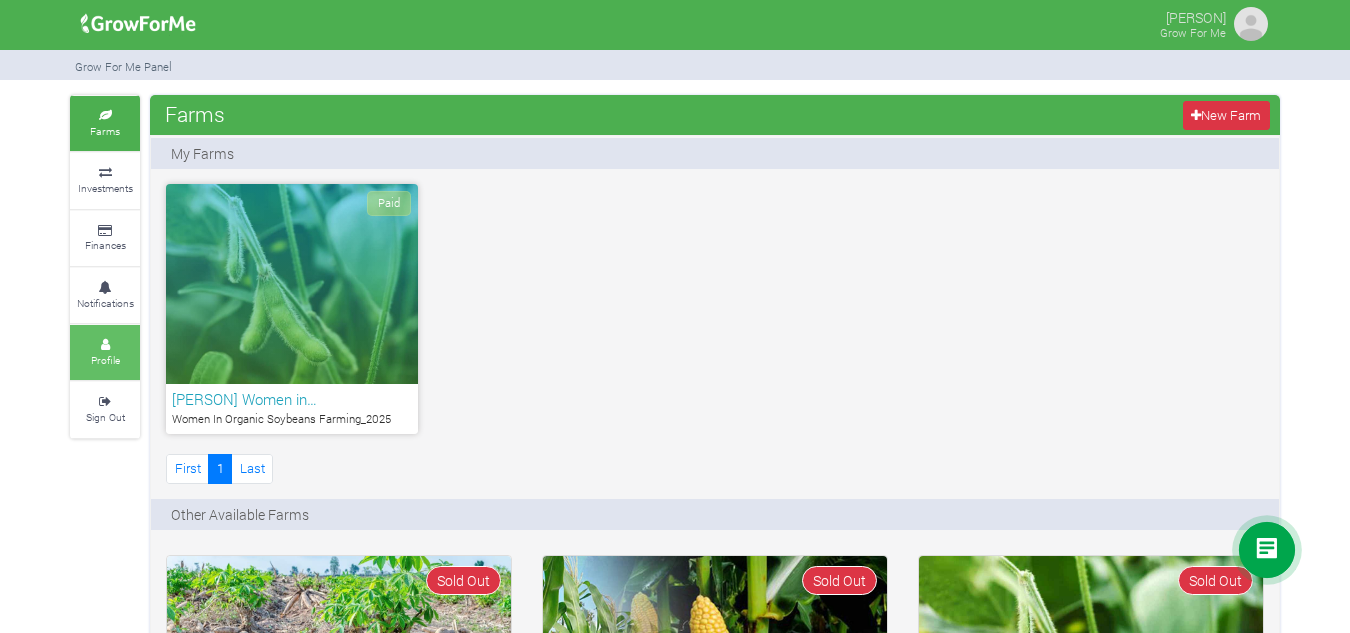 click at bounding box center (105, 345) 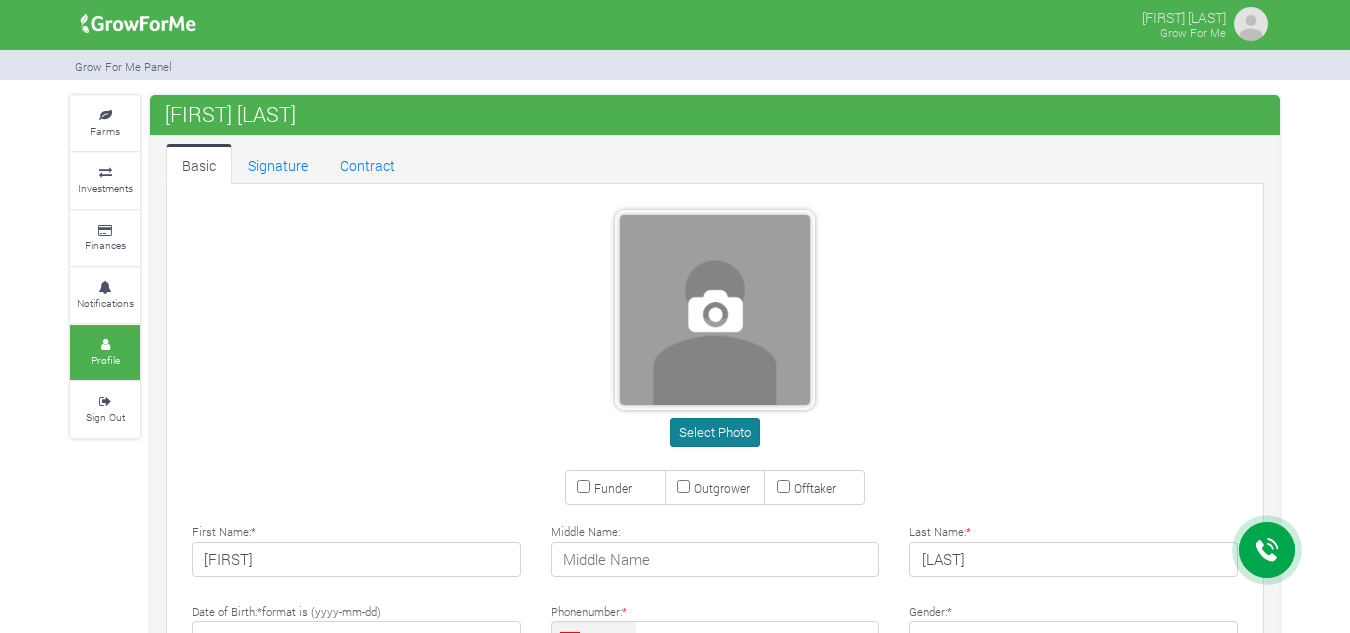 scroll, scrollTop: 0, scrollLeft: 0, axis: both 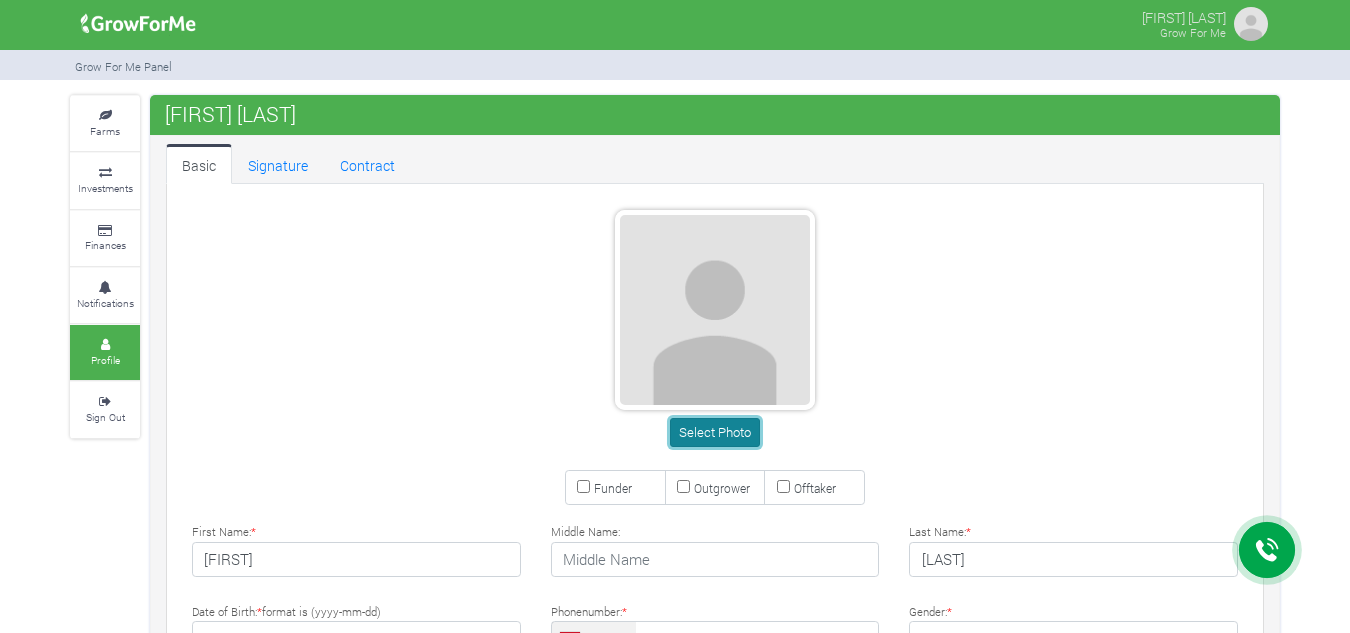 click on "Select Photo" at bounding box center (714, 432) 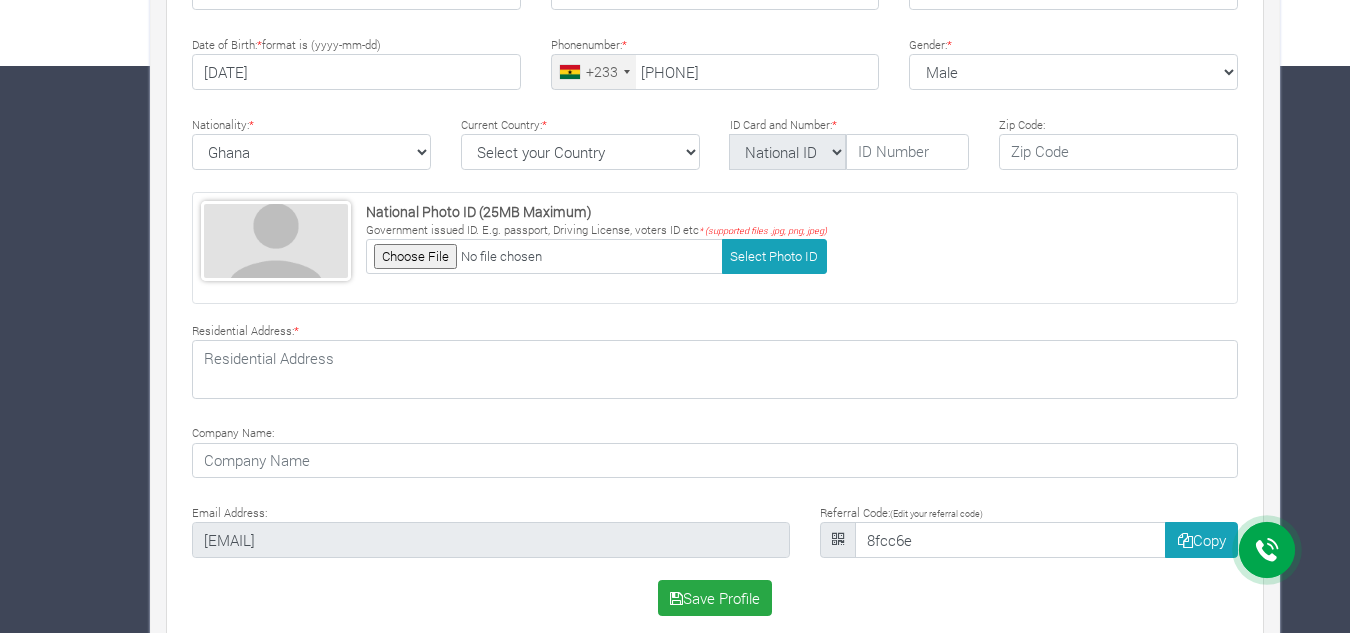 scroll, scrollTop: 593, scrollLeft: 0, axis: vertical 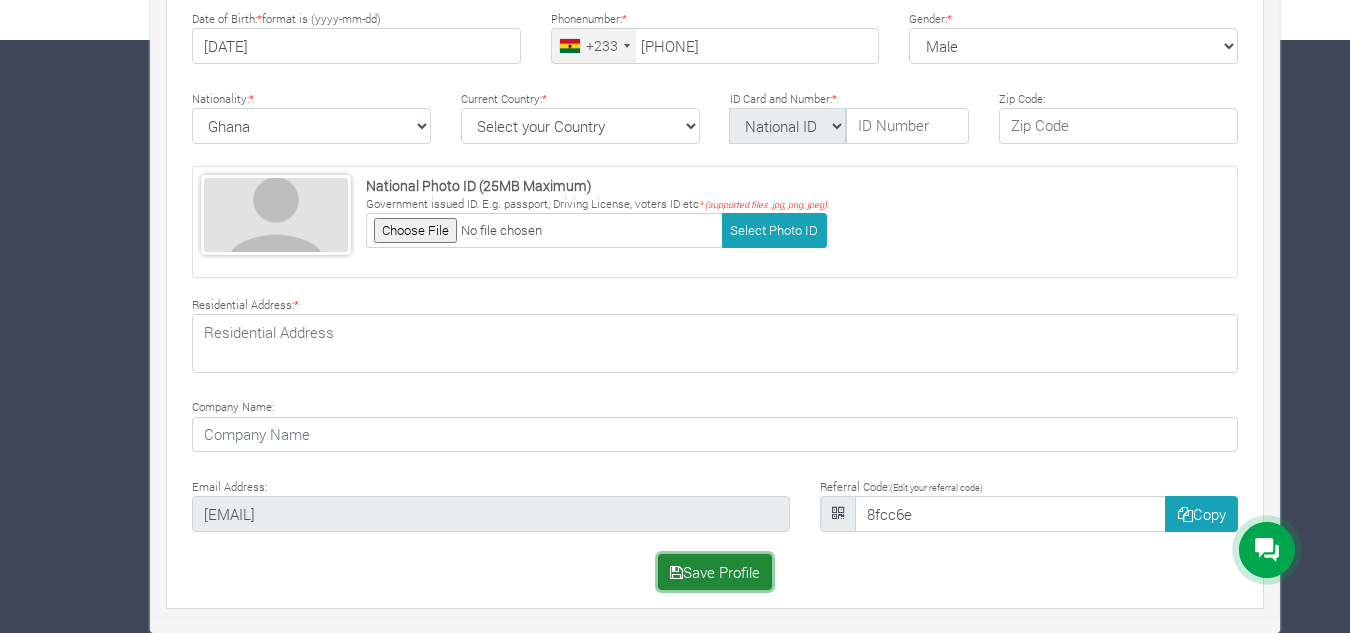 click on "Save Profile" at bounding box center [715, 572] 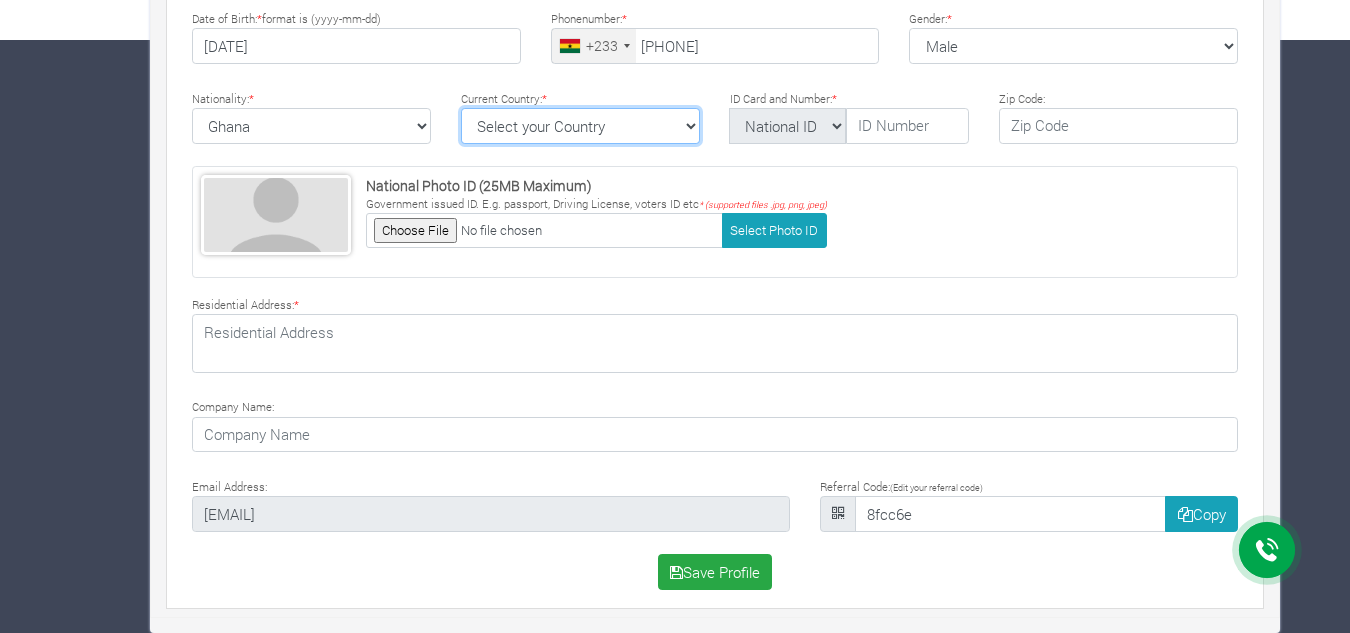 click on "Select your Country
Afghanistan
Albania
Algeria
American Samoa
Andorra
Angola
Anguilla
Antigua & Barbuda
Argentina
Armenia
Aruba
Australia
Austria
Azerbaijan
Bahamas
Bahrain
Barbados" at bounding box center [580, 126] 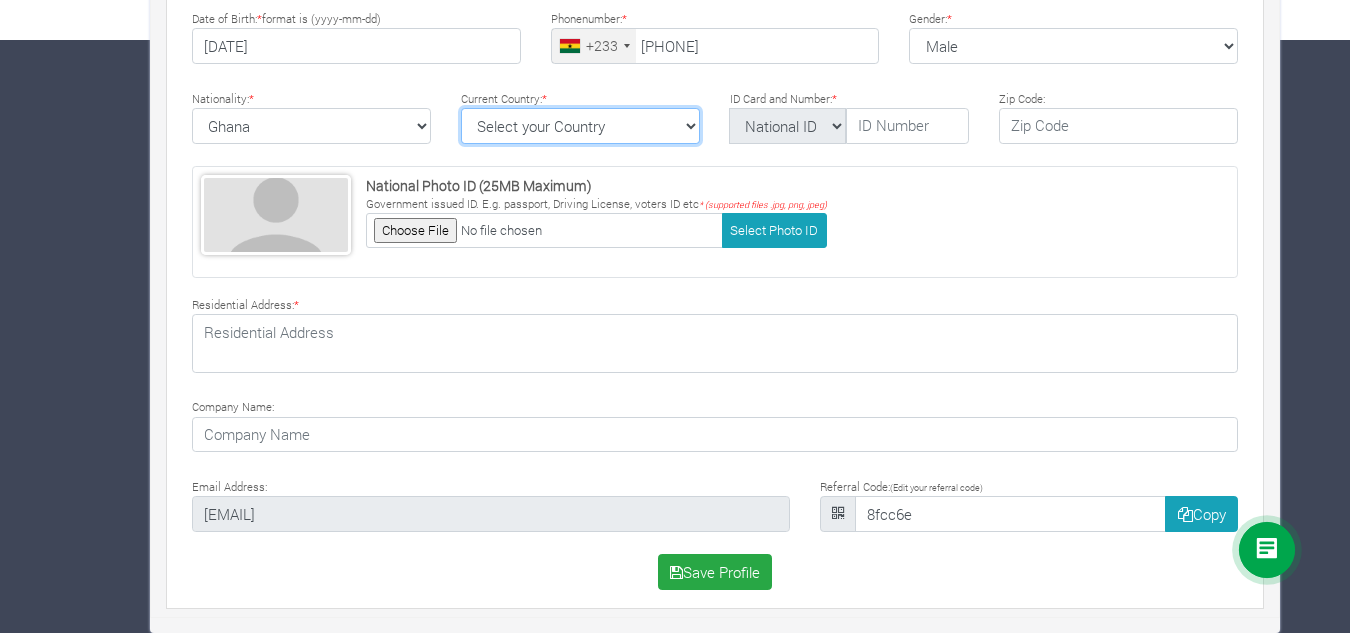 select on "Ghana" 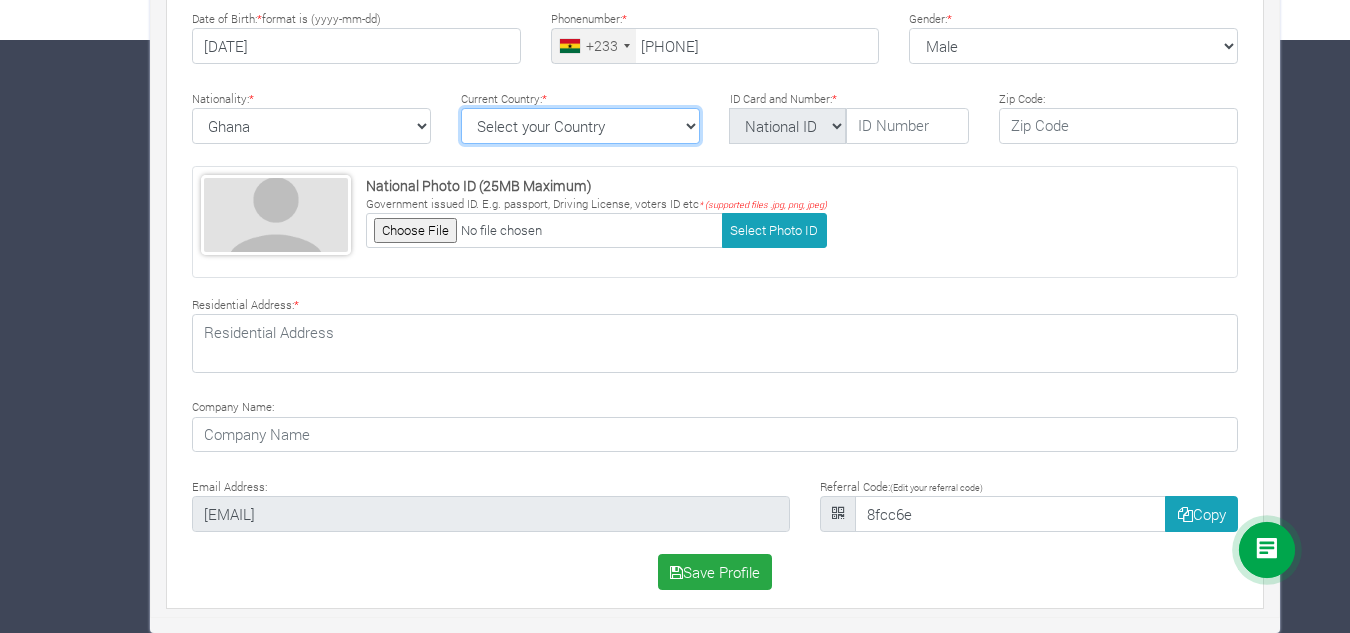 click on "Select your Country
Afghanistan
Albania
Algeria
American Samoa
Andorra
Angola
Anguilla
Antigua & Barbuda
Argentina
Armenia
Aruba
Australia
Austria
Azerbaijan
Bahamas
Bahrain
Barbados" at bounding box center (580, 126) 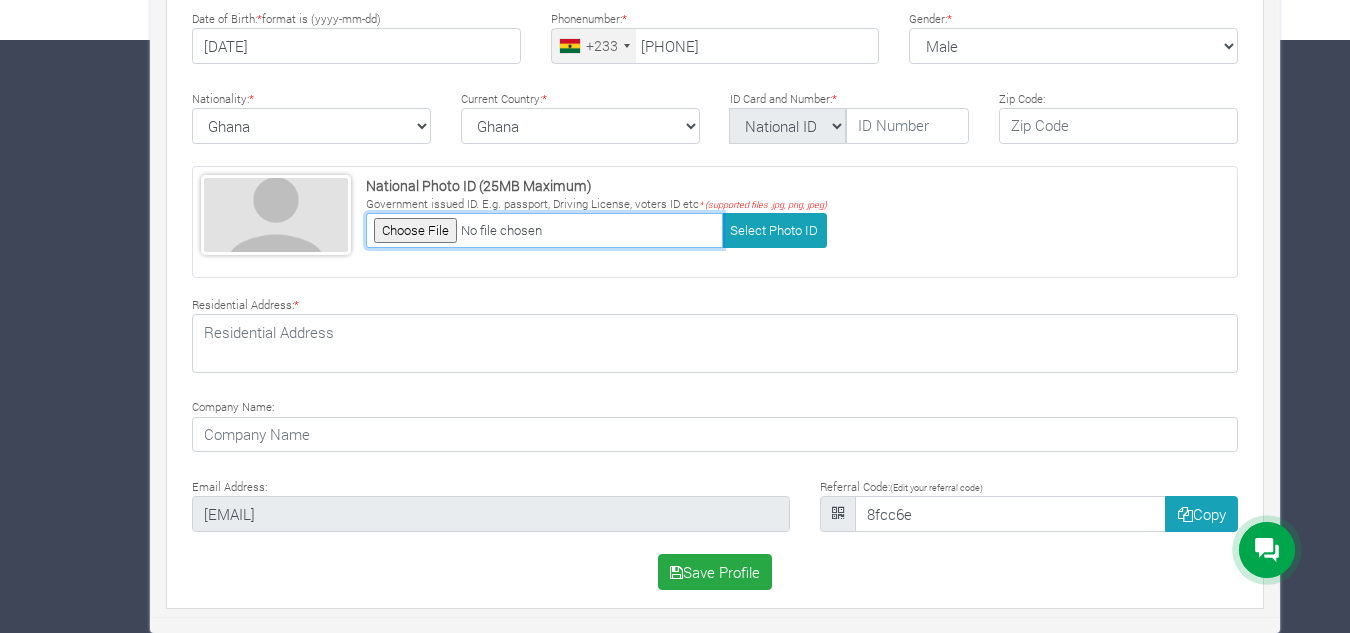 click at bounding box center (544, 230) 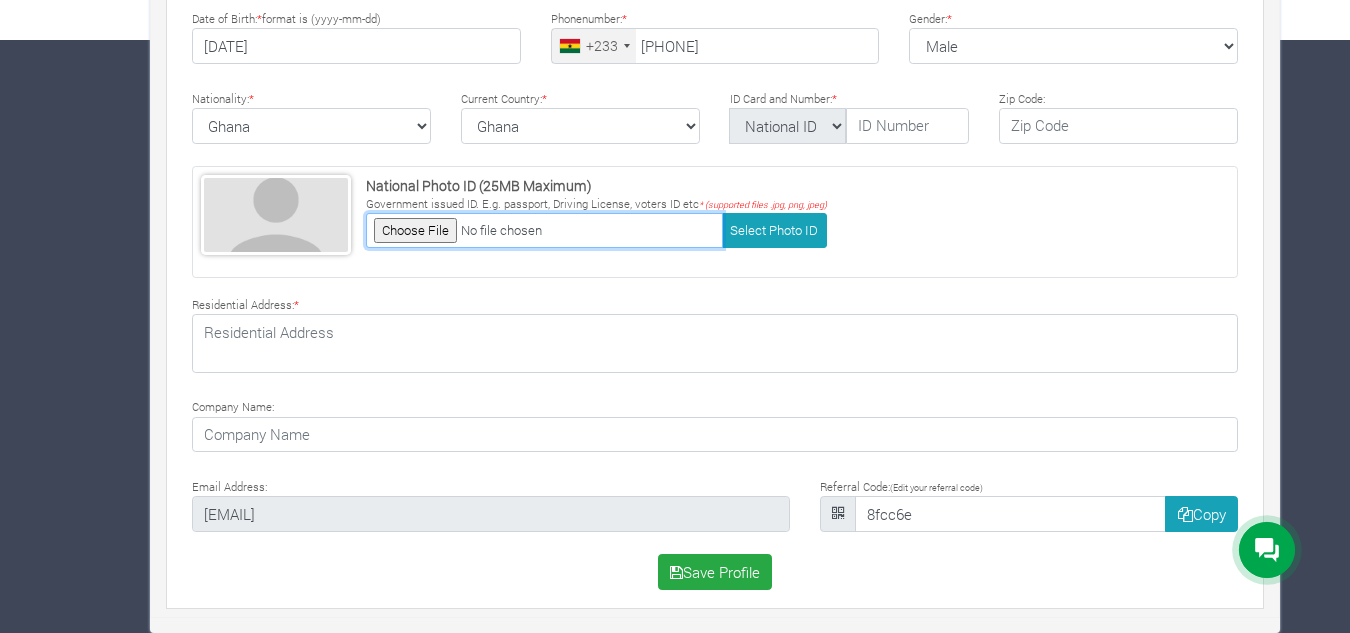 type on "C:\fakepath\197946.jpeg" 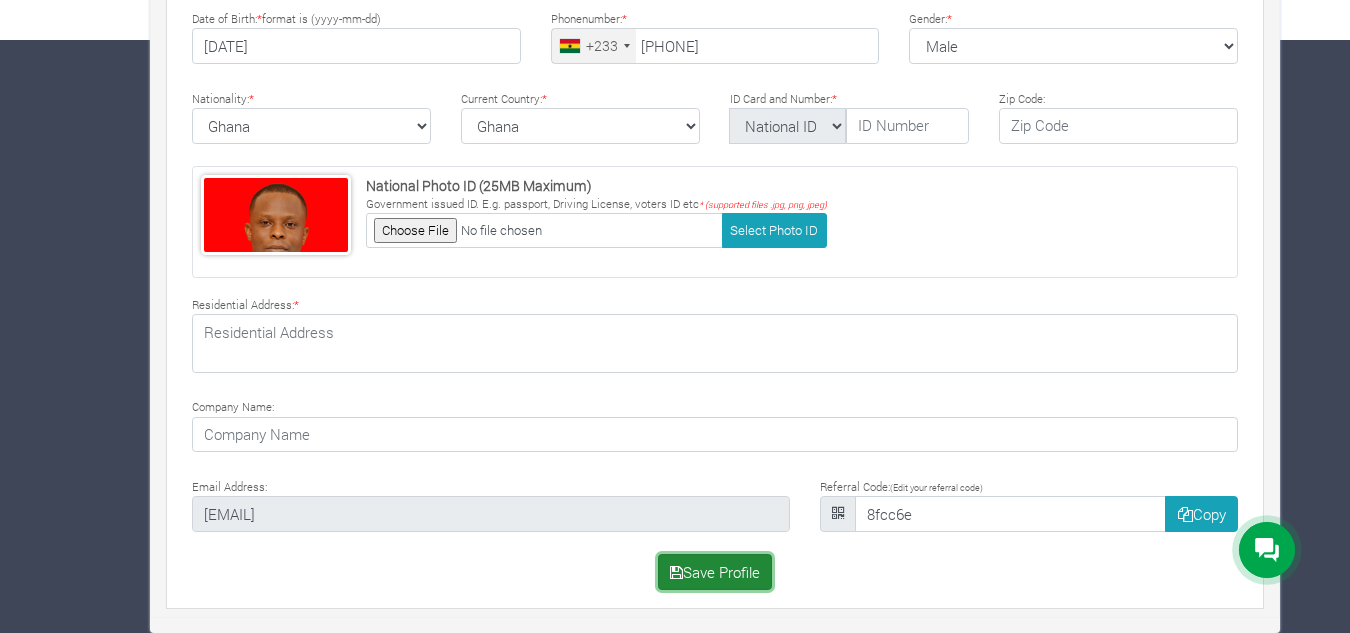 click on "Save Profile" at bounding box center (715, 572) 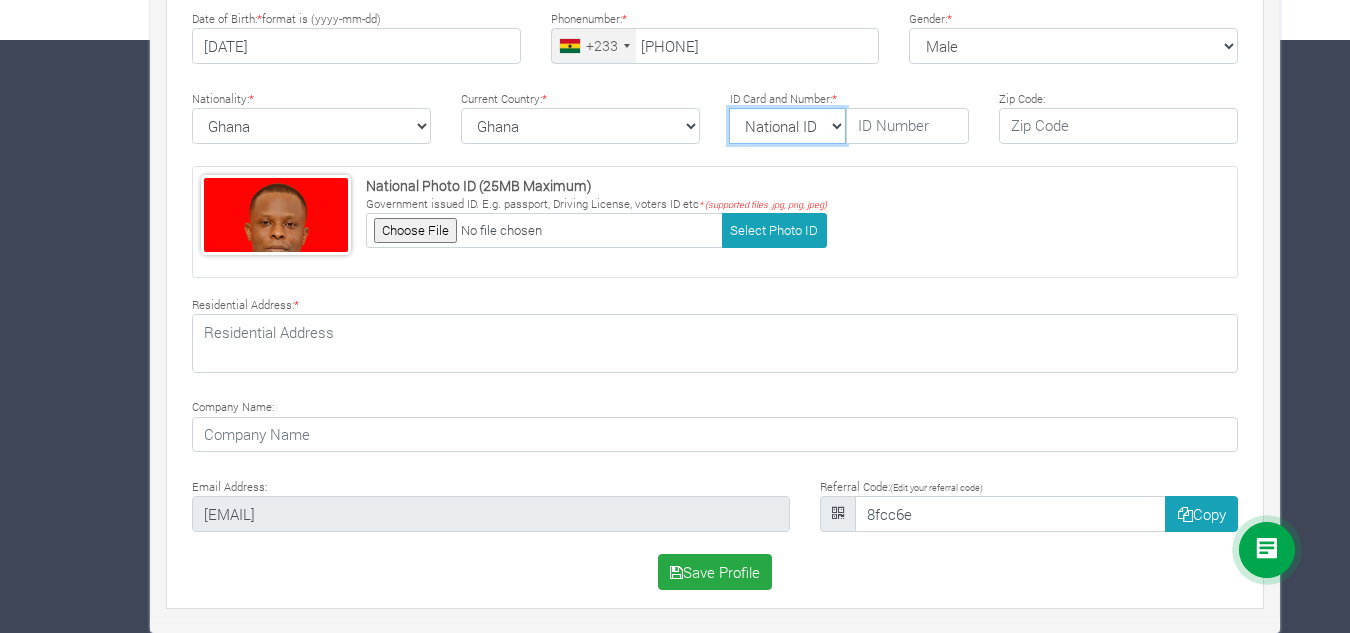 click on "National ID
Ghana ID
Passport
Drivers" at bounding box center [787, 126] 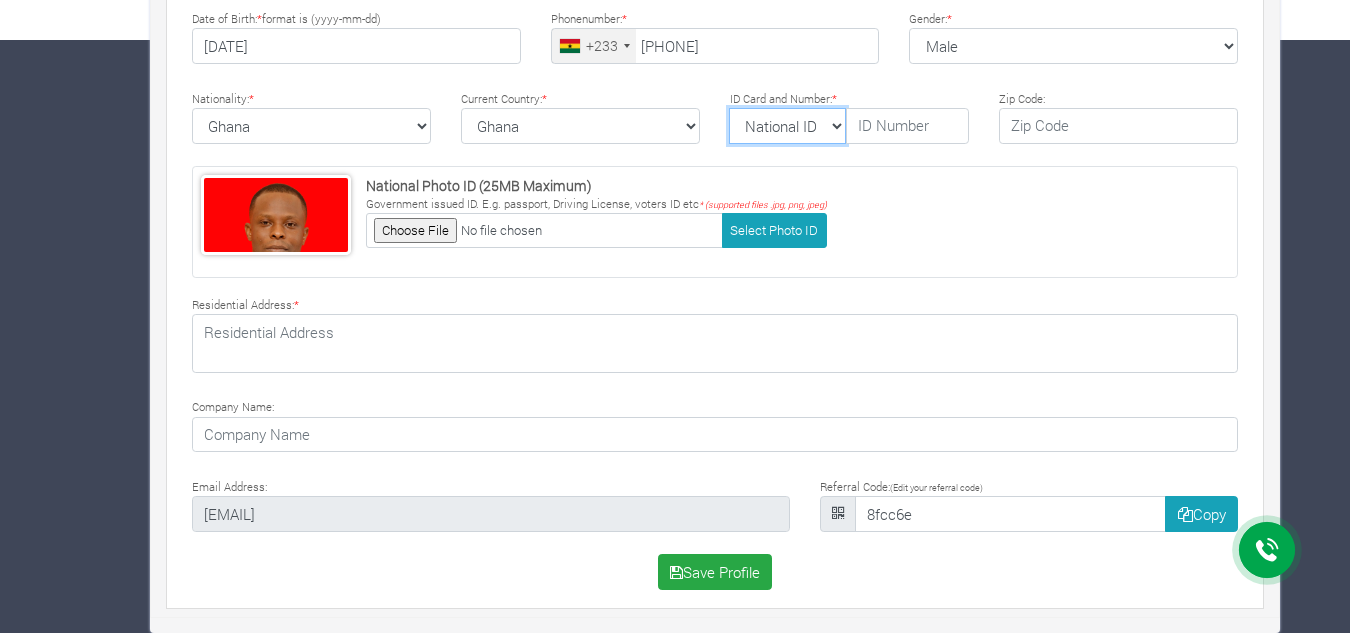 select on "Ghana ID" 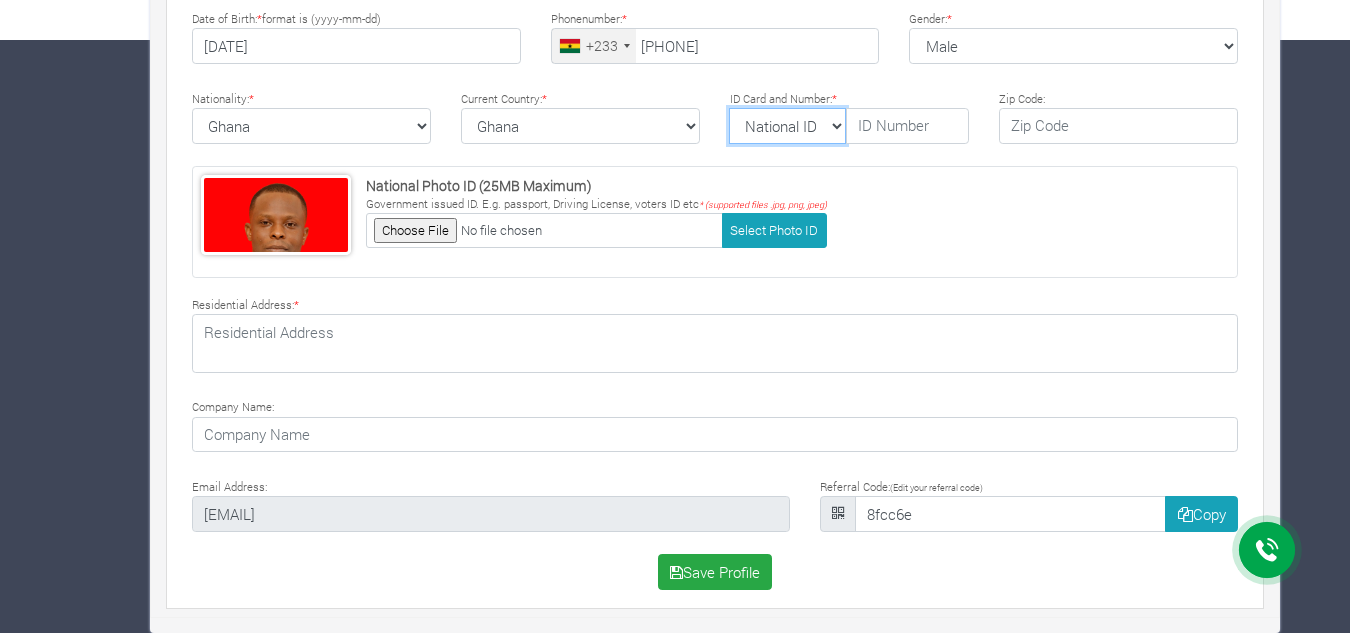 click on "National ID
Ghana ID
Passport
Drivers" at bounding box center (787, 126) 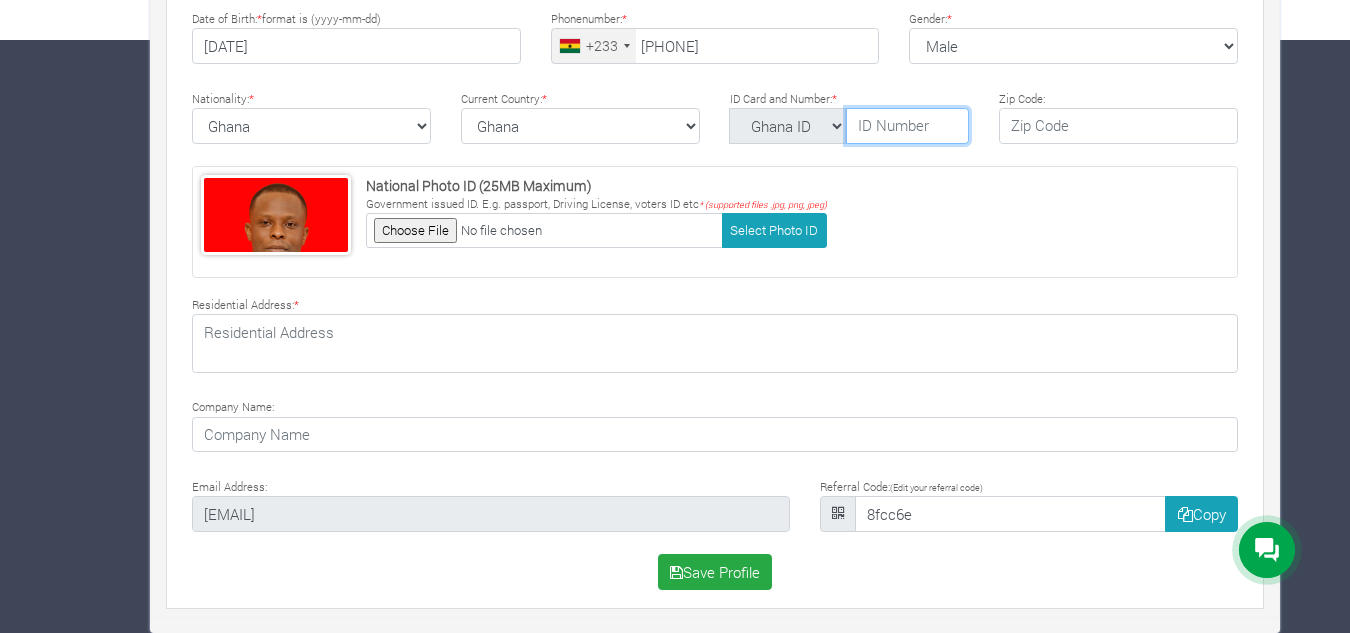 click at bounding box center (907, 126) 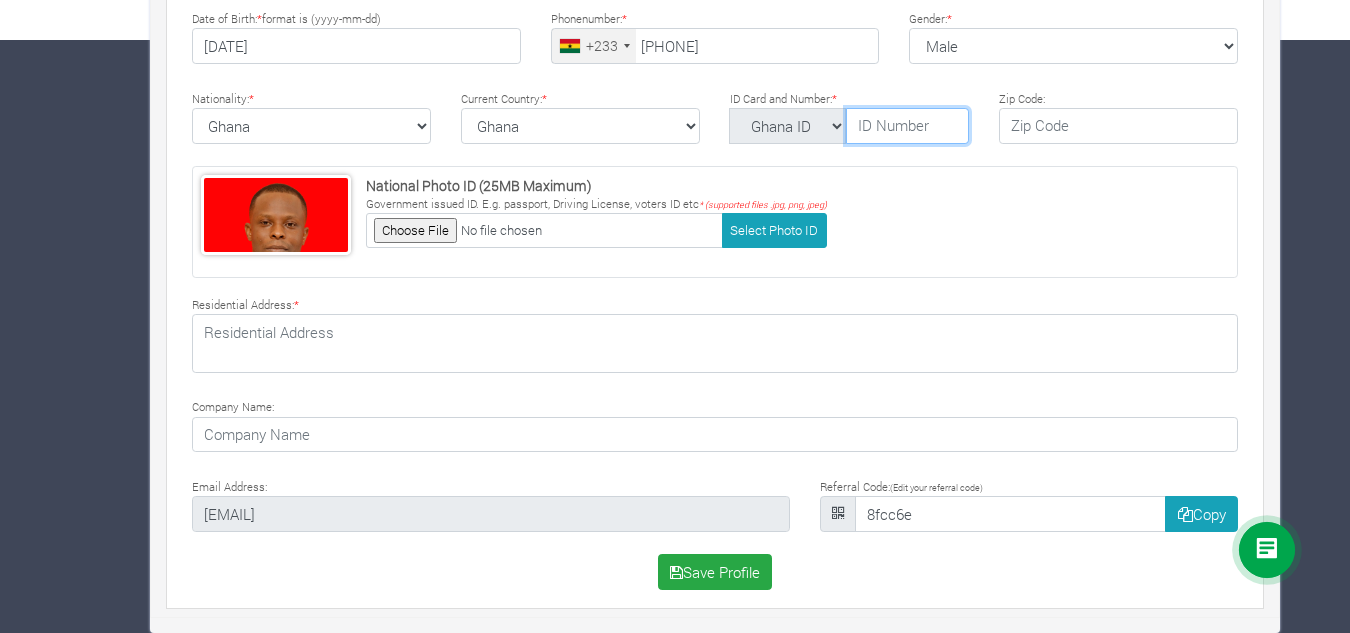 type on "GHA-713375257-6" 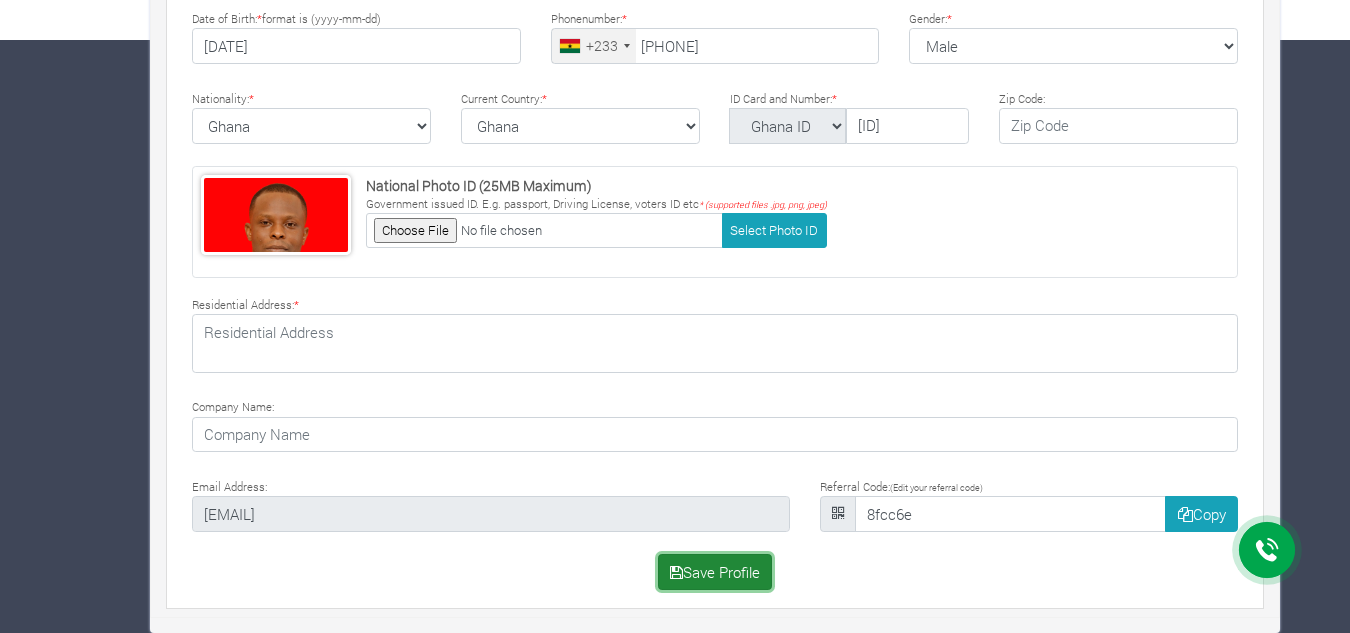 click on "Save Profile" at bounding box center (715, 572) 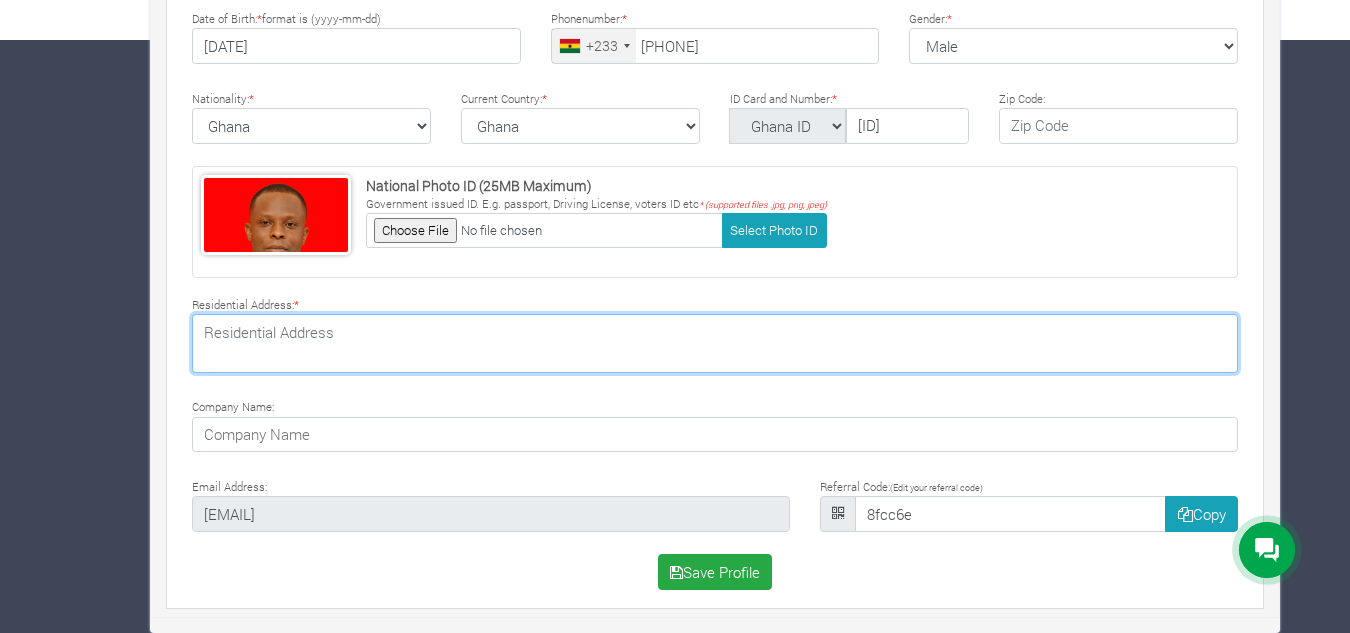 click at bounding box center [715, 343] 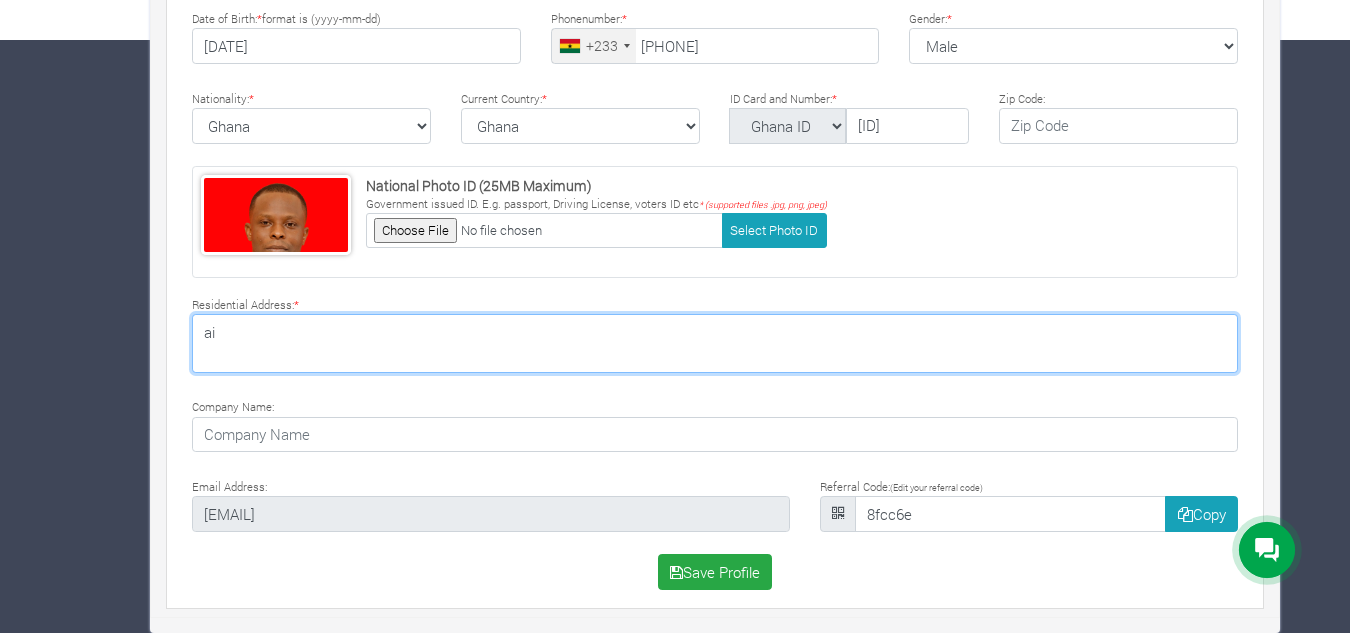 type on "a" 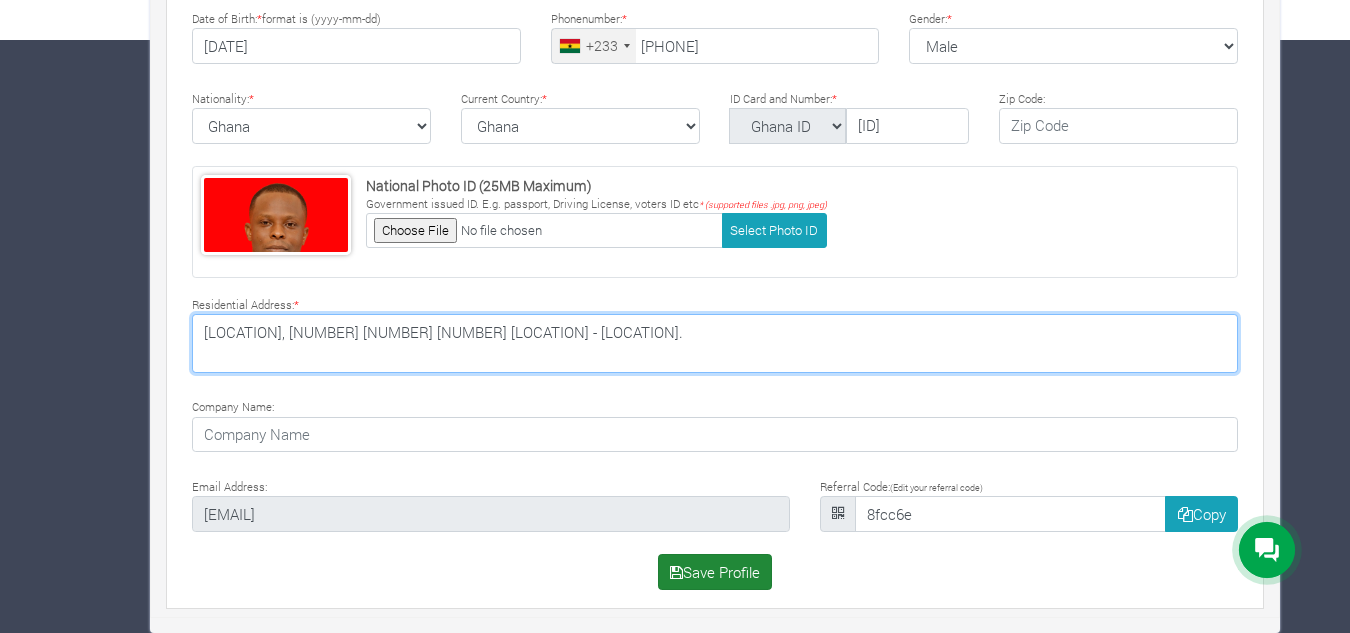 type on "Air Force Barracks, Block 11 Room 1, Burma Camp - Accra." 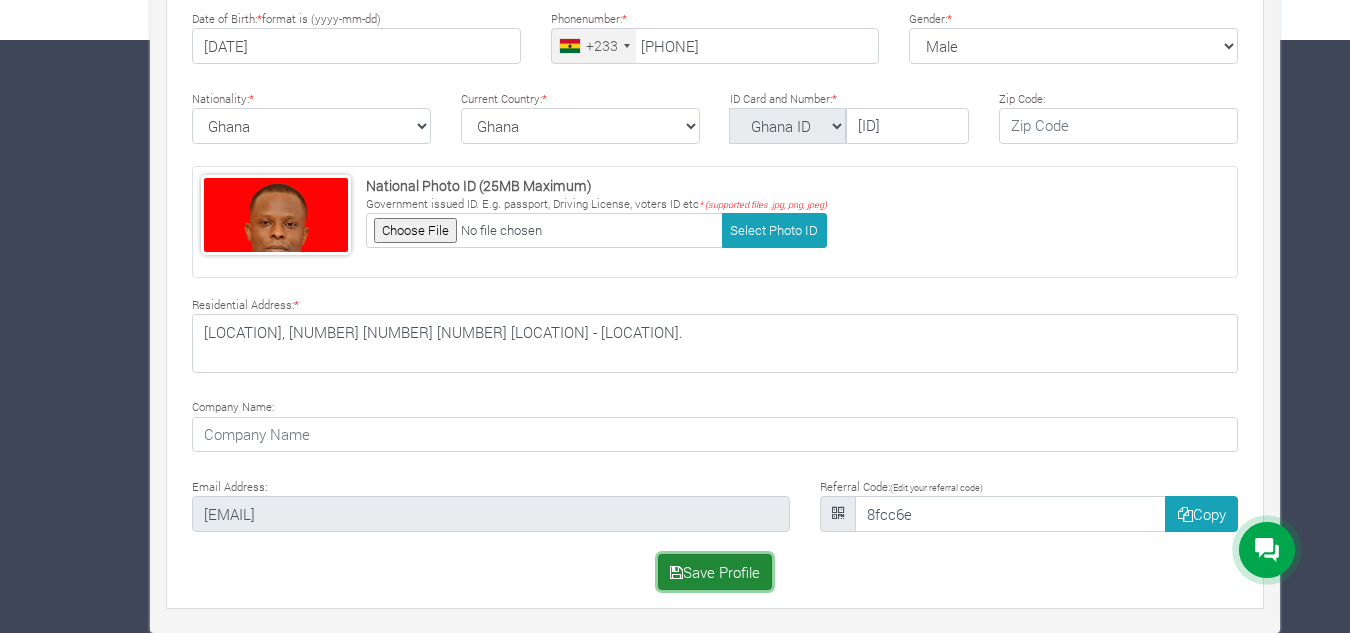 click on "Save Profile" at bounding box center [715, 572] 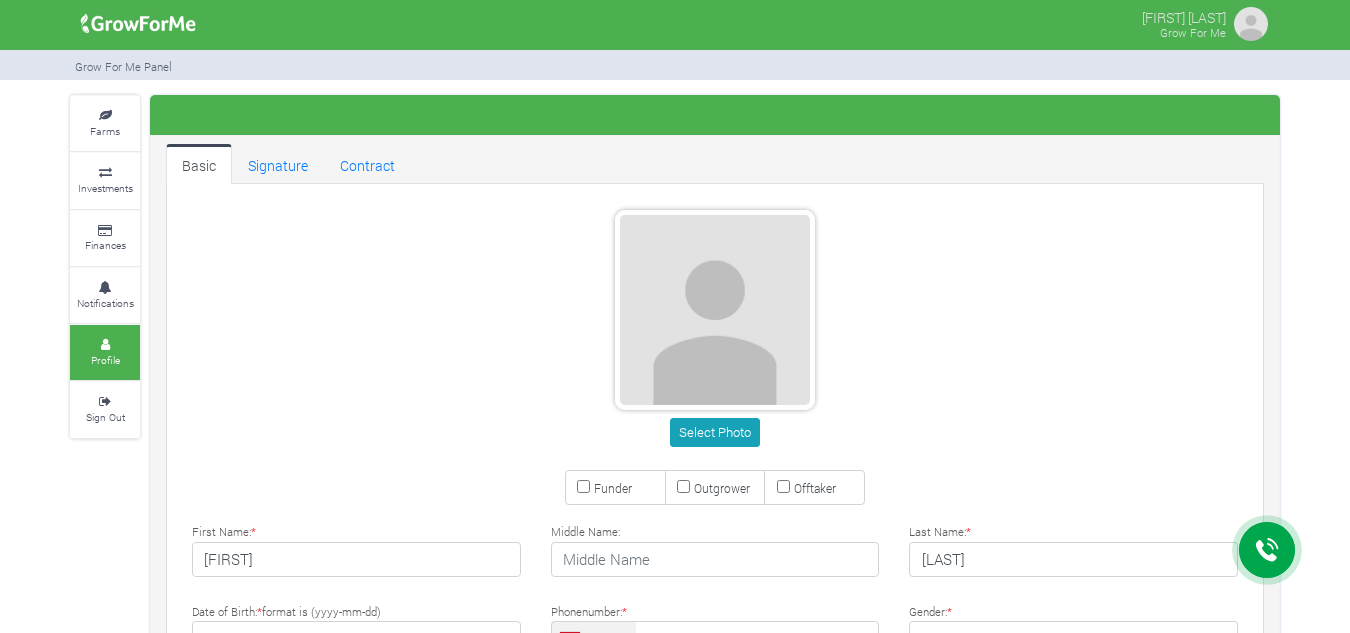 scroll, scrollTop: 0, scrollLeft: 0, axis: both 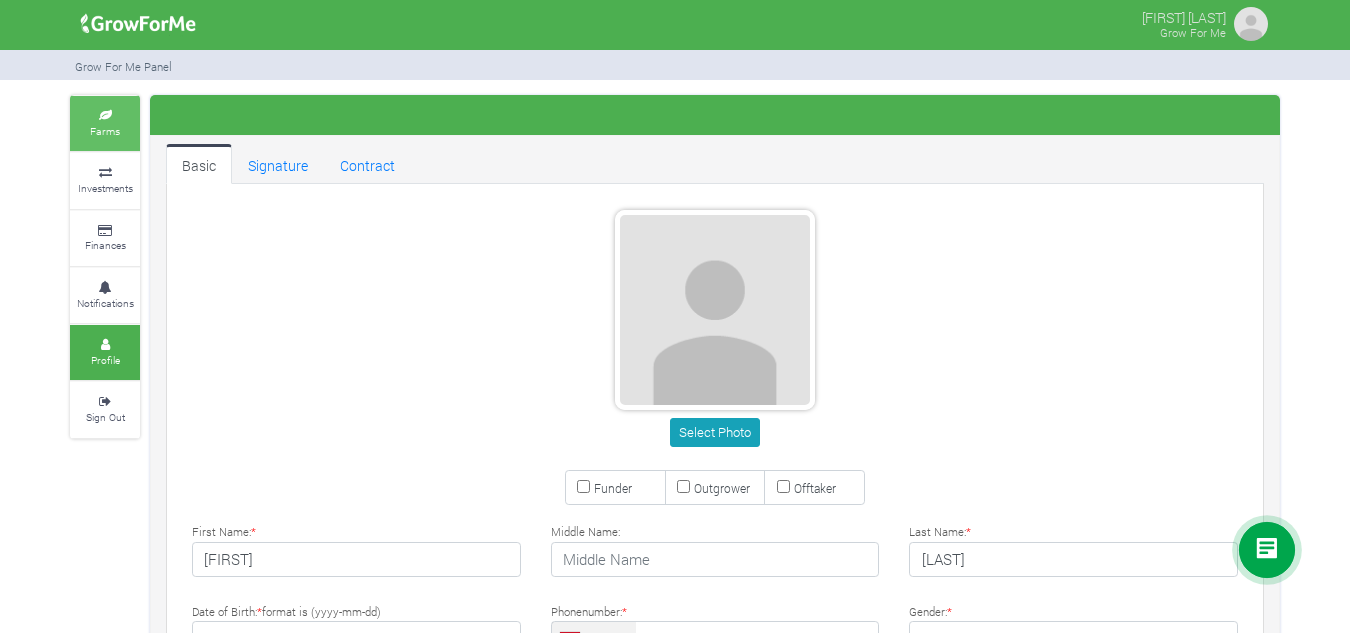 click at bounding box center [105, 116] 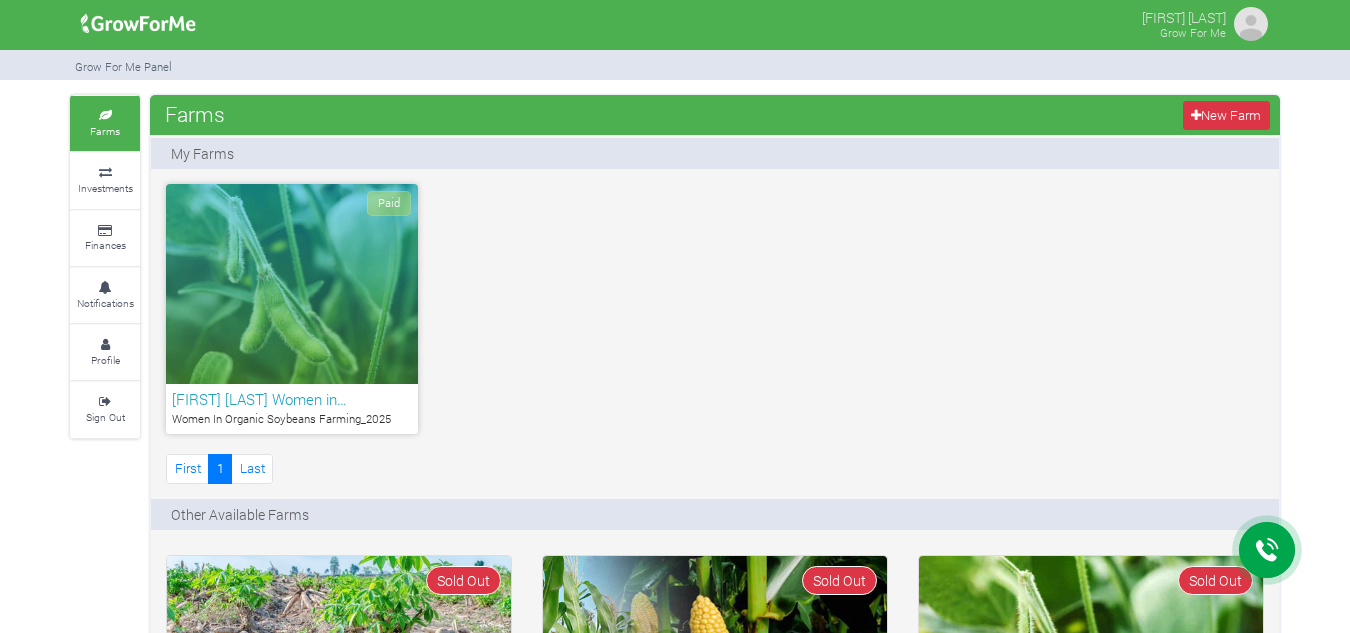 scroll, scrollTop: 0, scrollLeft: 0, axis: both 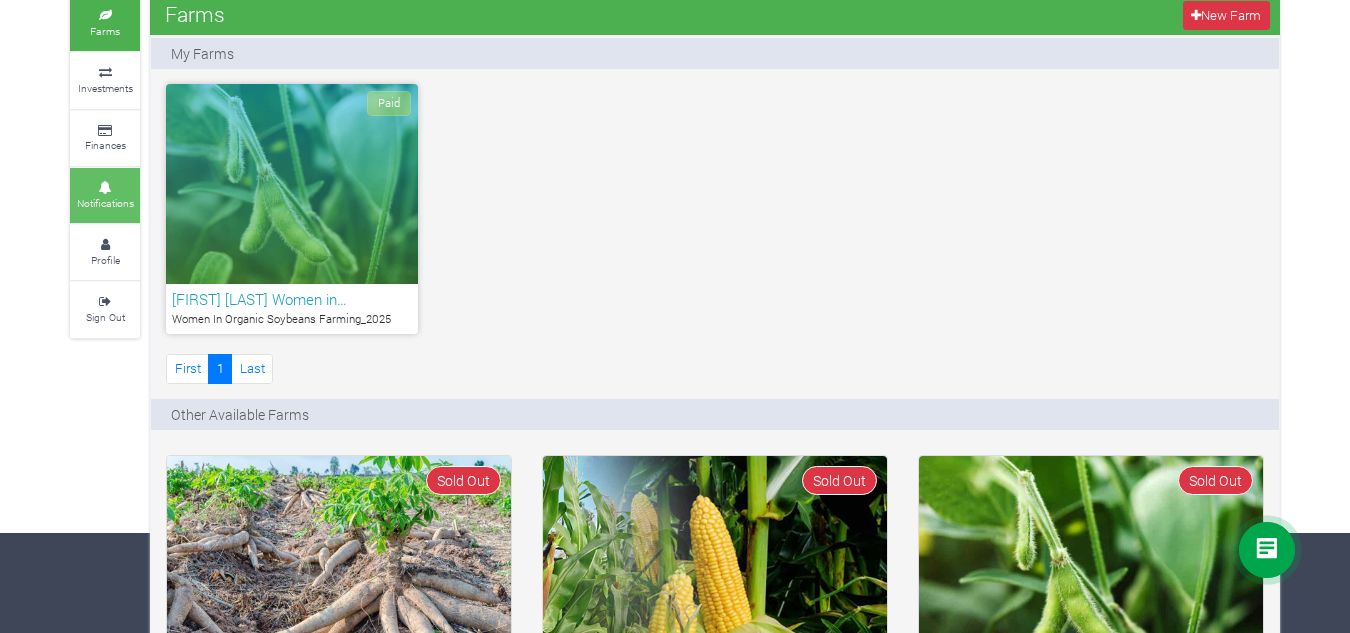click at bounding box center (105, 188) 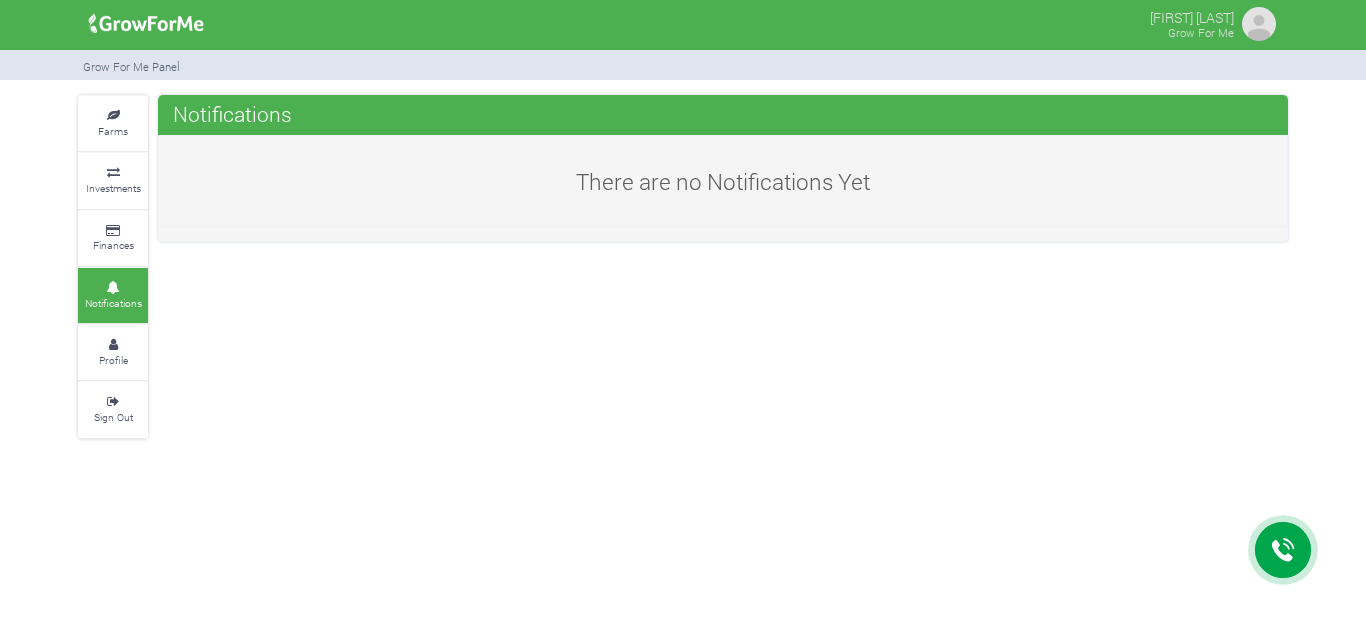 scroll, scrollTop: 0, scrollLeft: 0, axis: both 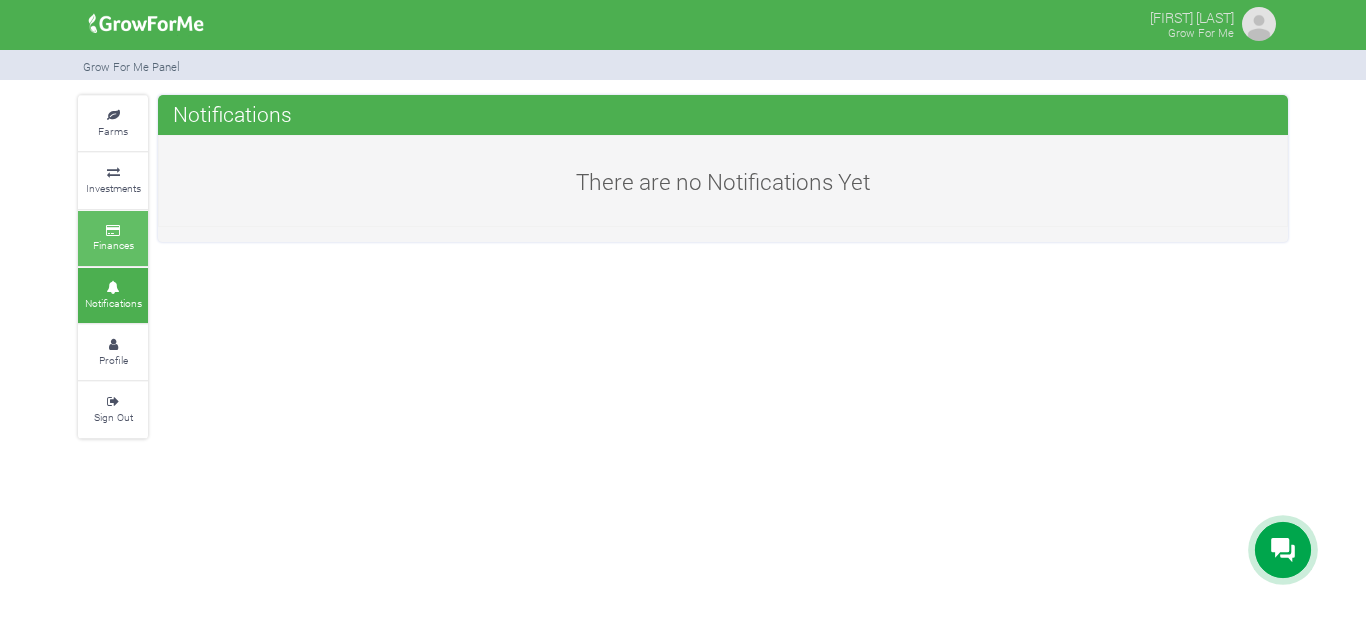 click on "Finances" at bounding box center (113, 238) 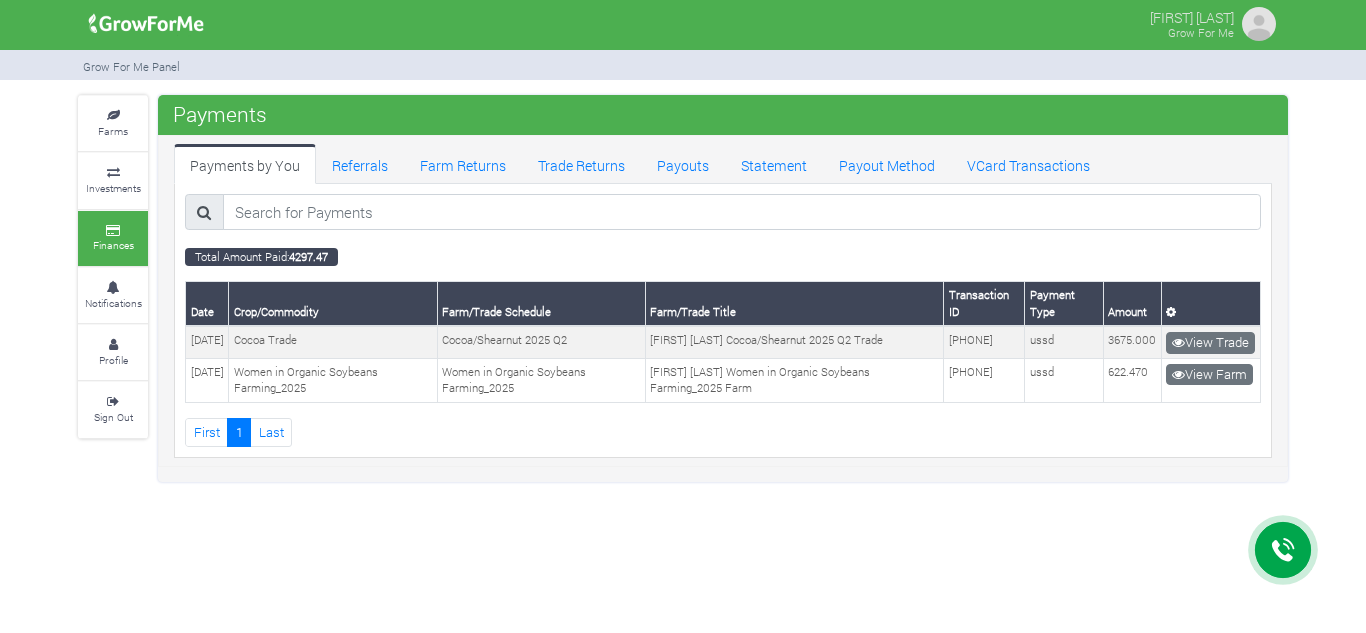 scroll, scrollTop: 0, scrollLeft: 0, axis: both 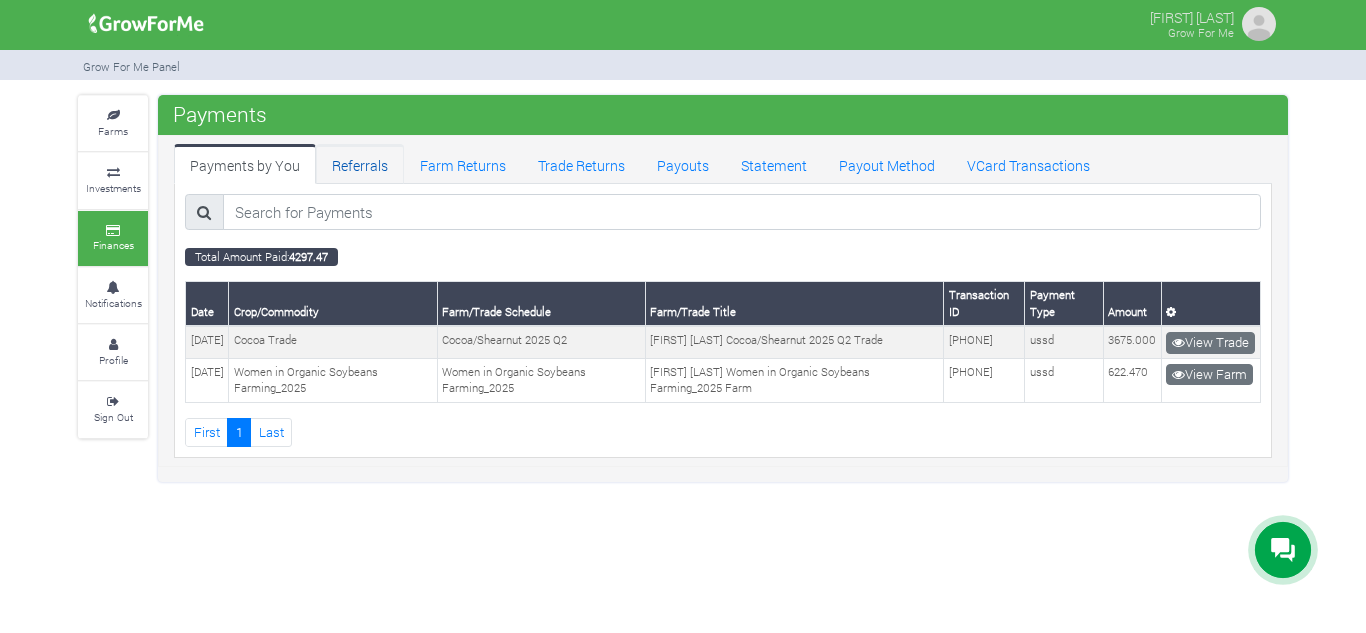 click on "Referrals" at bounding box center [360, 164] 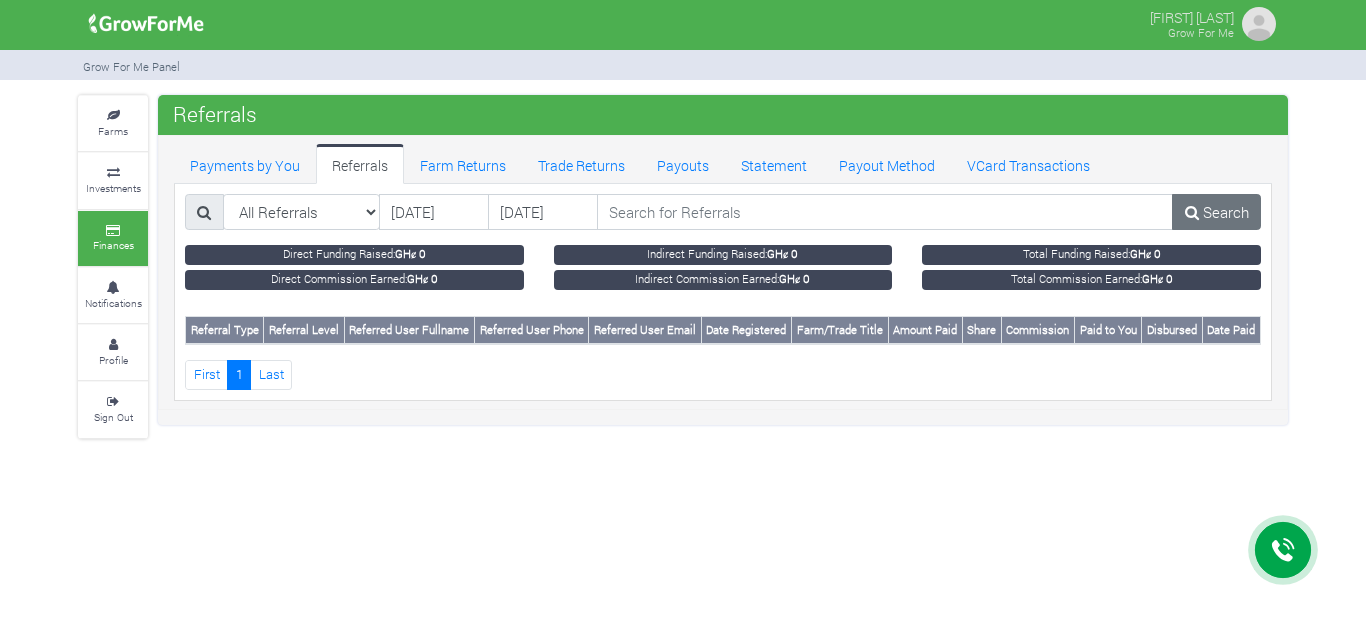 scroll, scrollTop: 0, scrollLeft: 0, axis: both 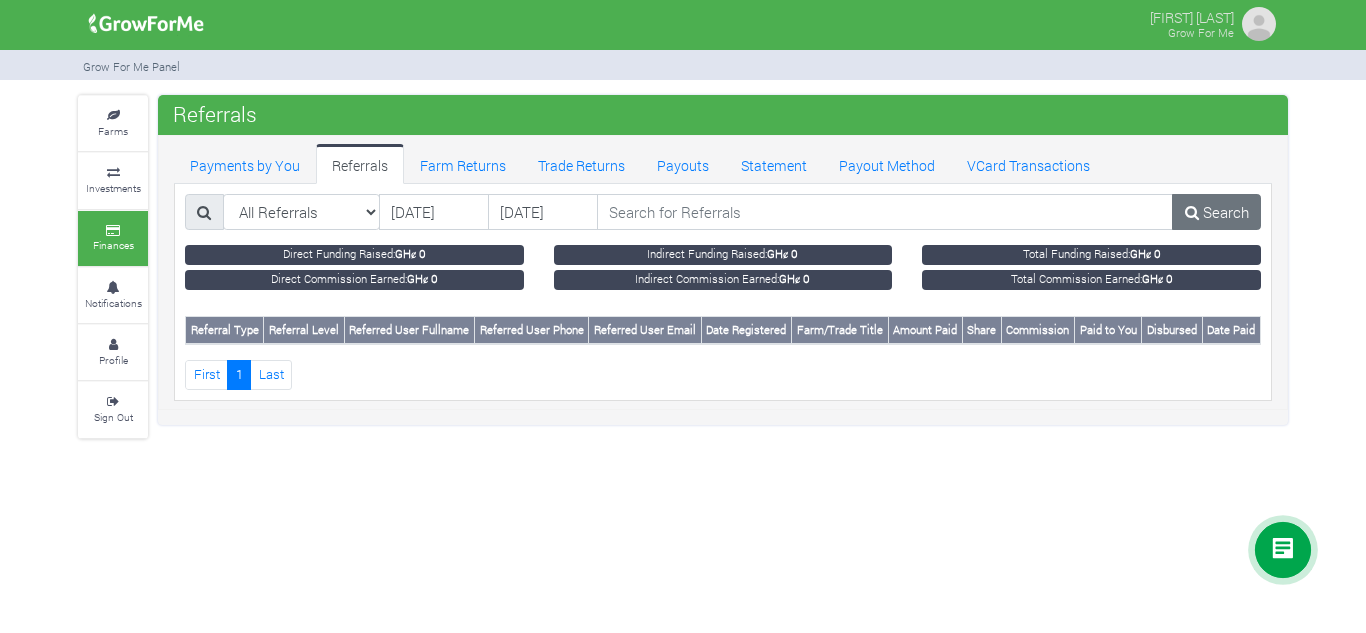 click on "Direct Commission Earned:  GHȼ 0" at bounding box center (354, 280) 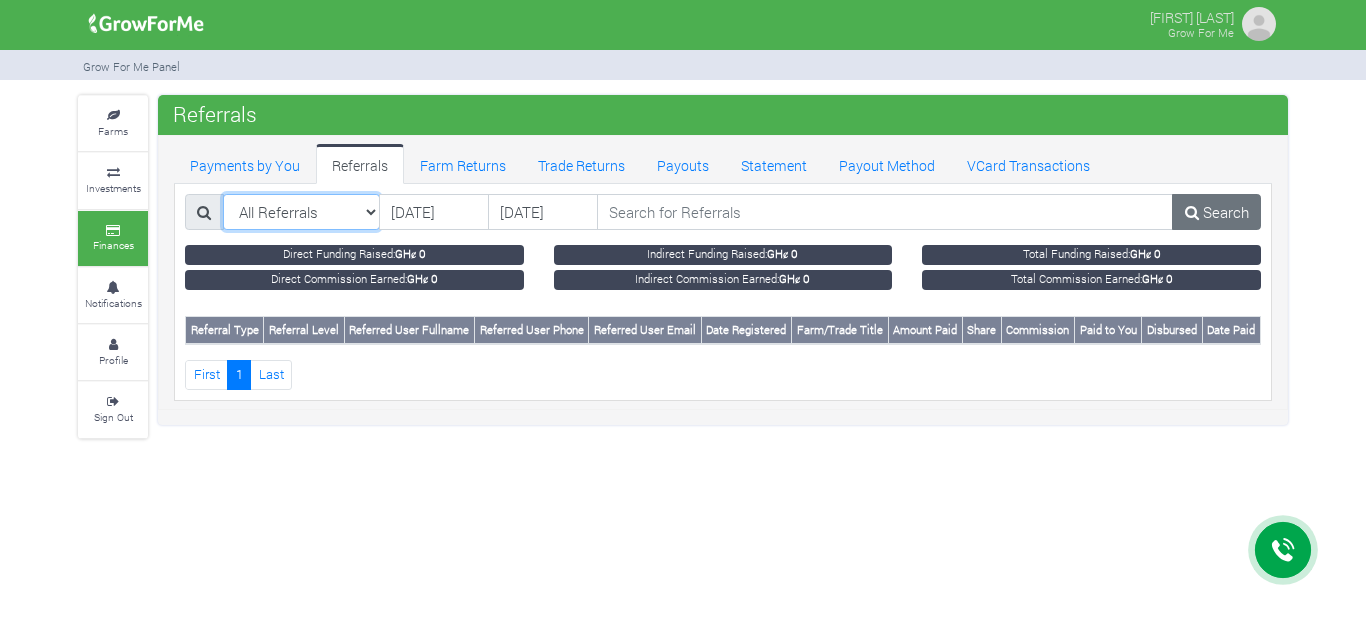 click on "All Referrals
All Referrals
Direct Referrals
Indirect Referrals" at bounding box center [302, 212] 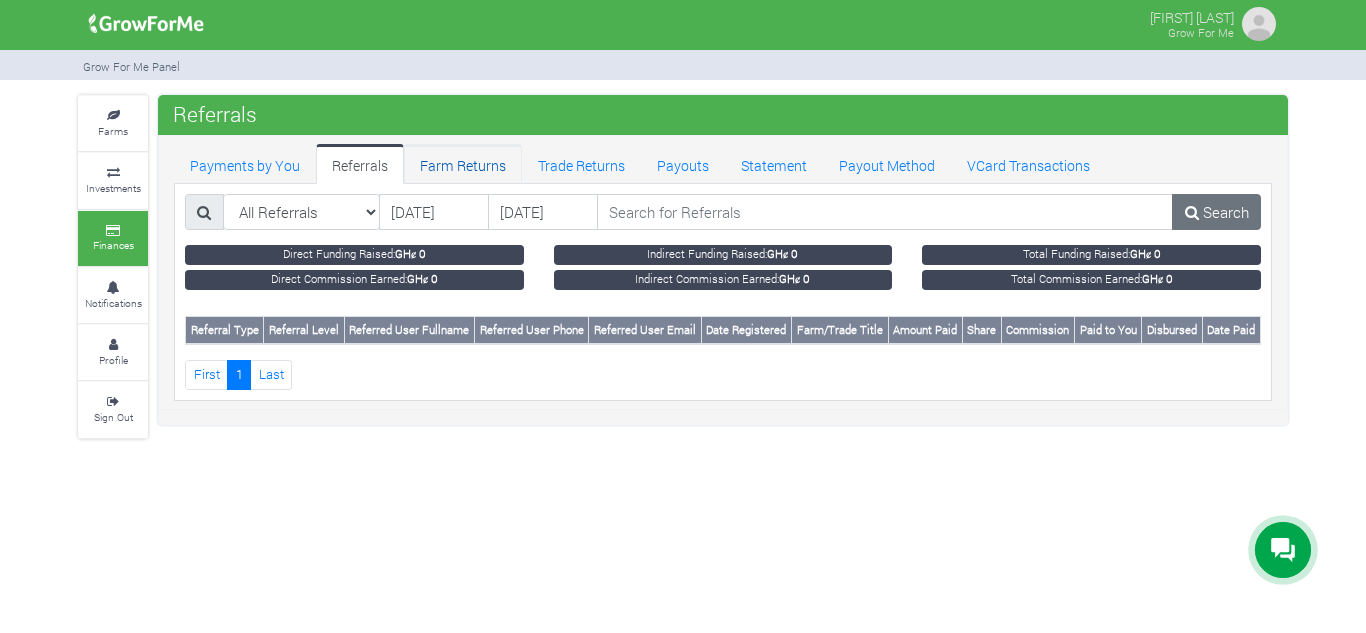 click on "Farm Returns" at bounding box center [463, 164] 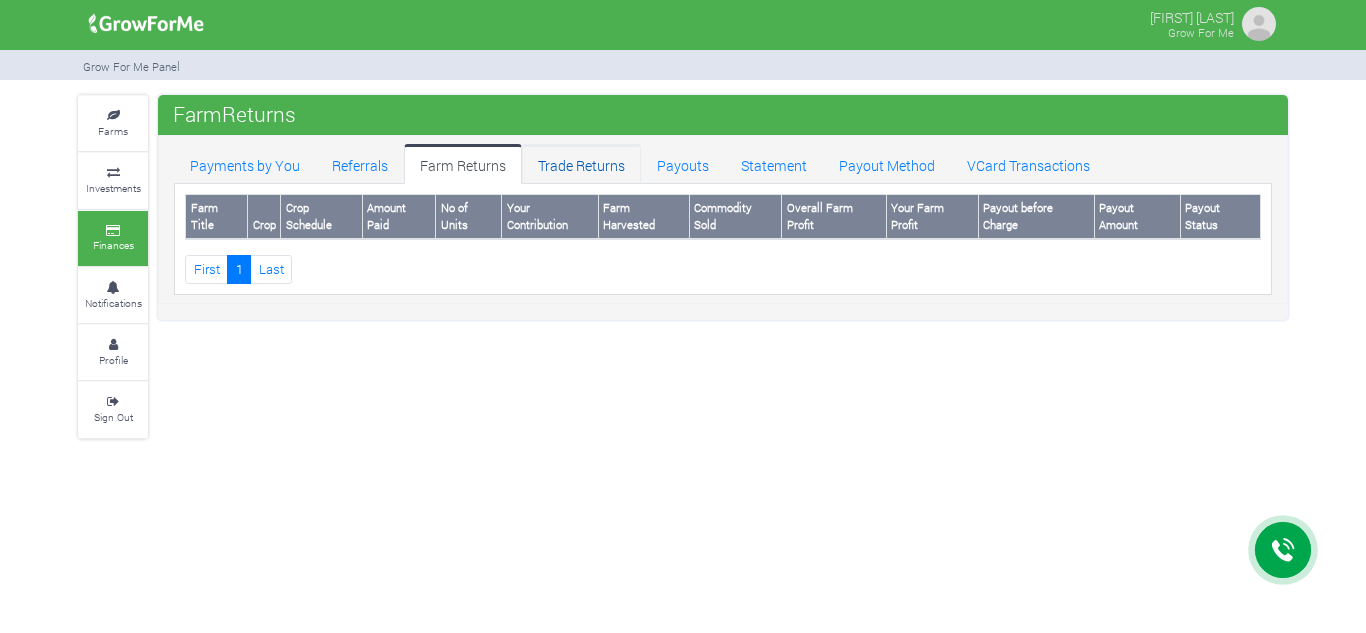 scroll, scrollTop: 0, scrollLeft: 0, axis: both 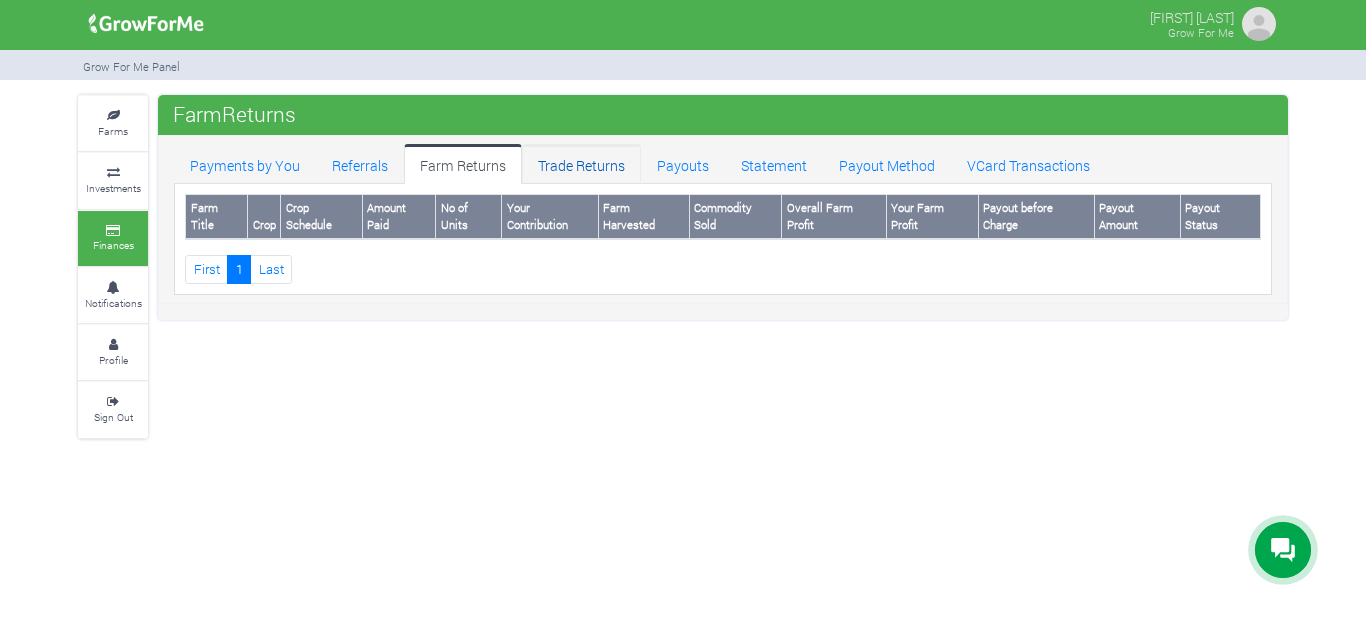 click on "Trade Returns" at bounding box center (581, 164) 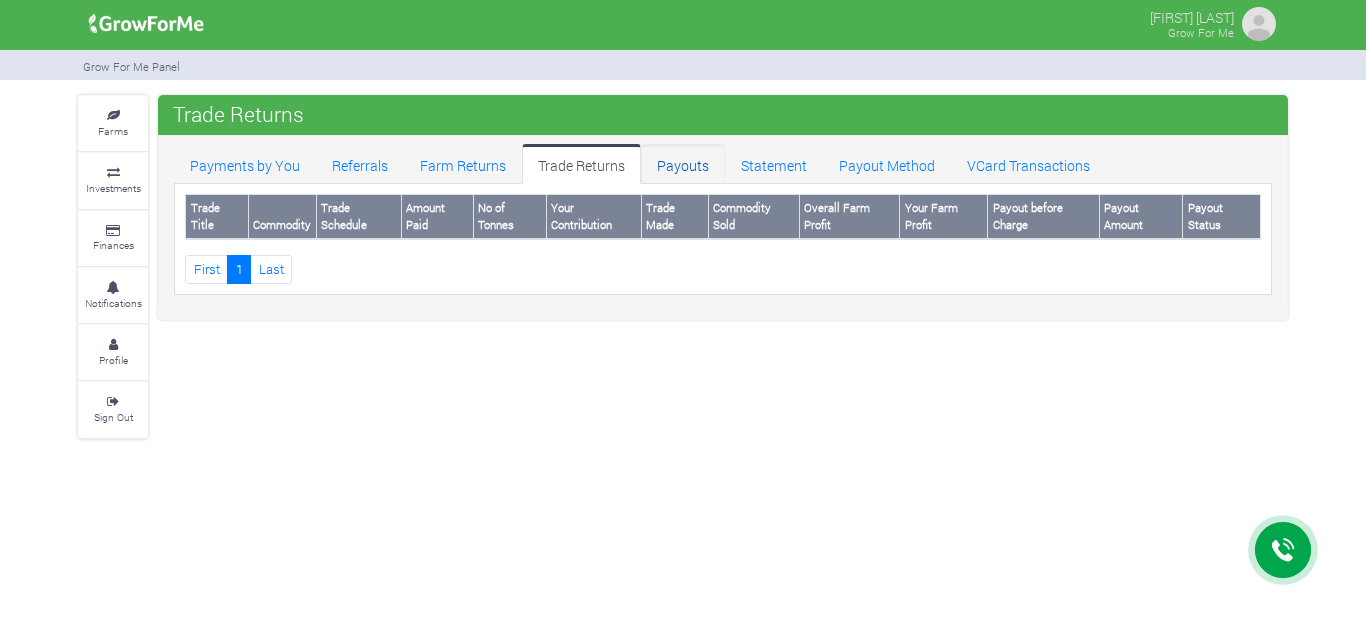 scroll, scrollTop: 0, scrollLeft: 0, axis: both 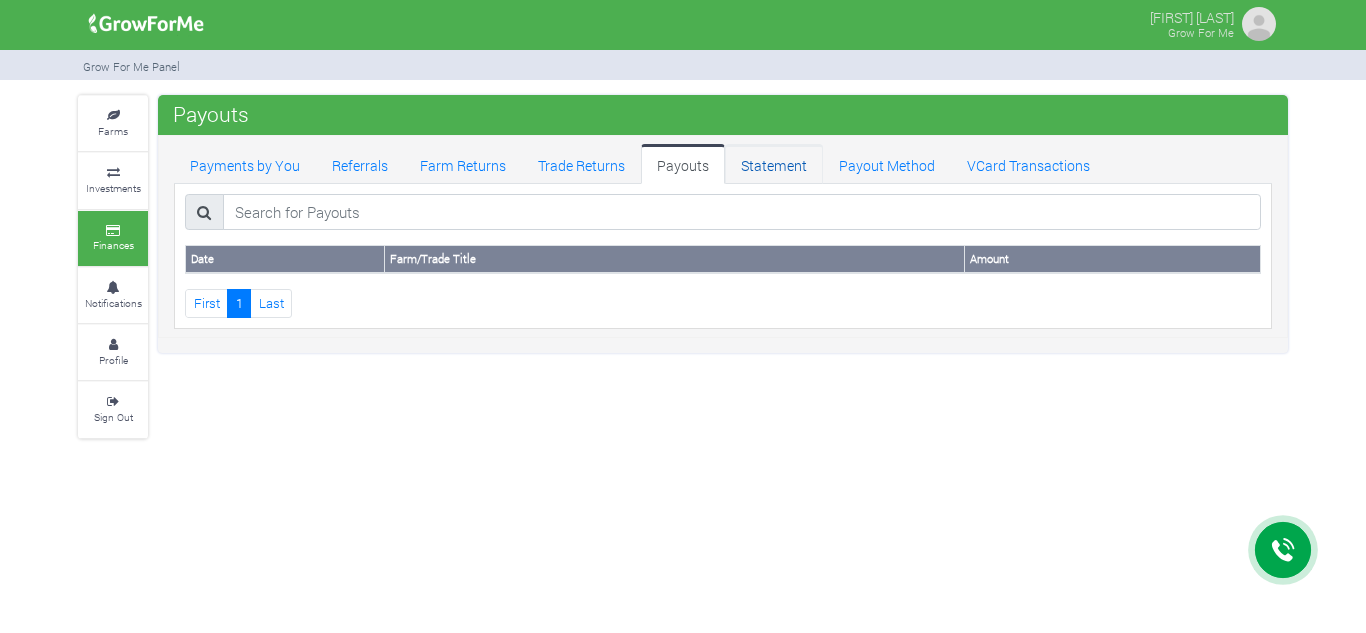 click on "Statement" at bounding box center (774, 164) 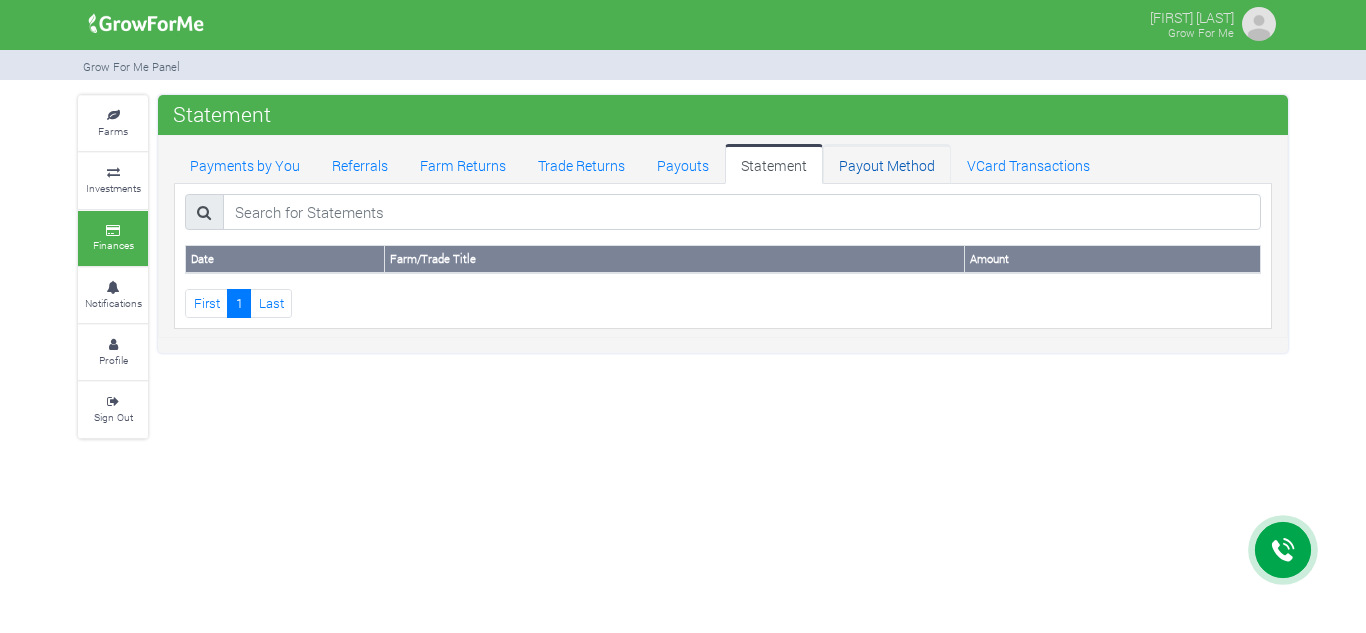 scroll, scrollTop: 0, scrollLeft: 0, axis: both 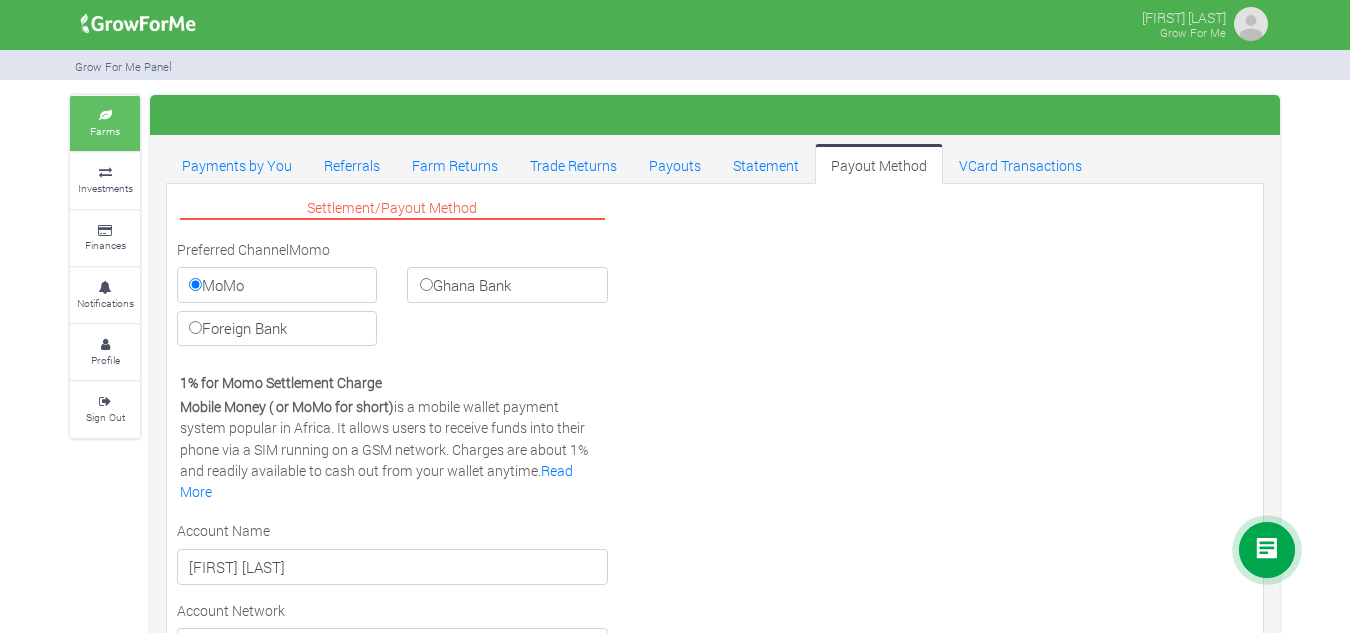 click at bounding box center (105, 116) 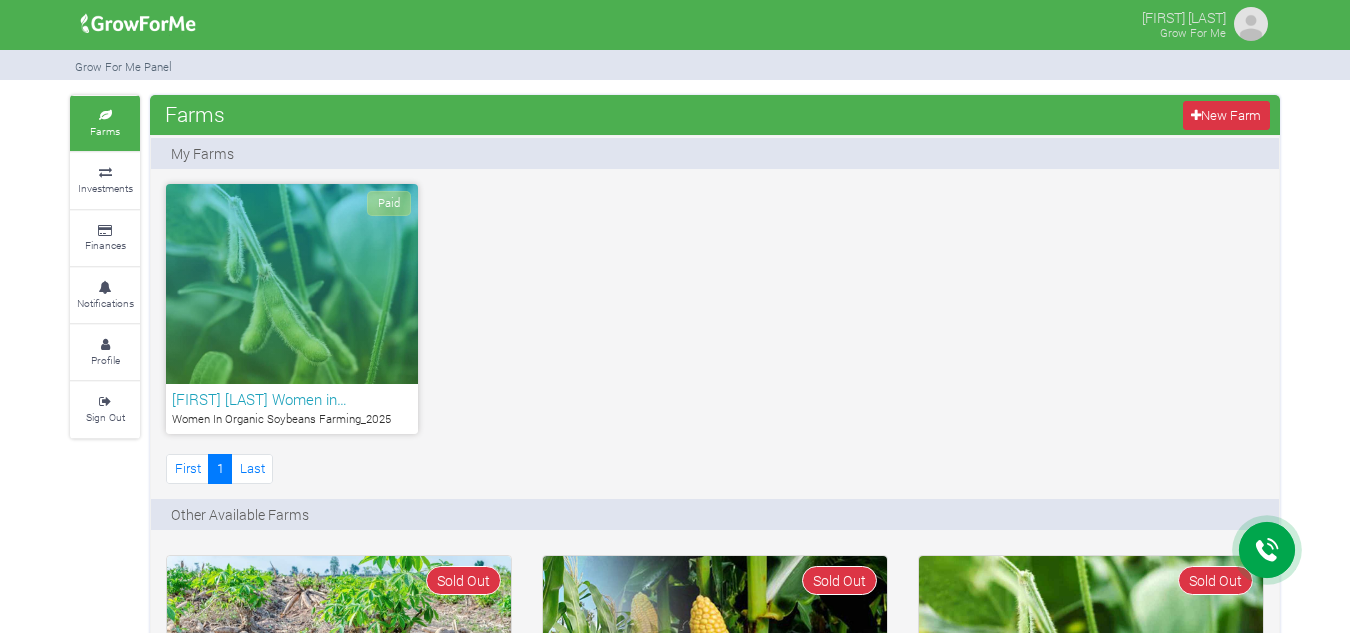 scroll, scrollTop: 0, scrollLeft: 0, axis: both 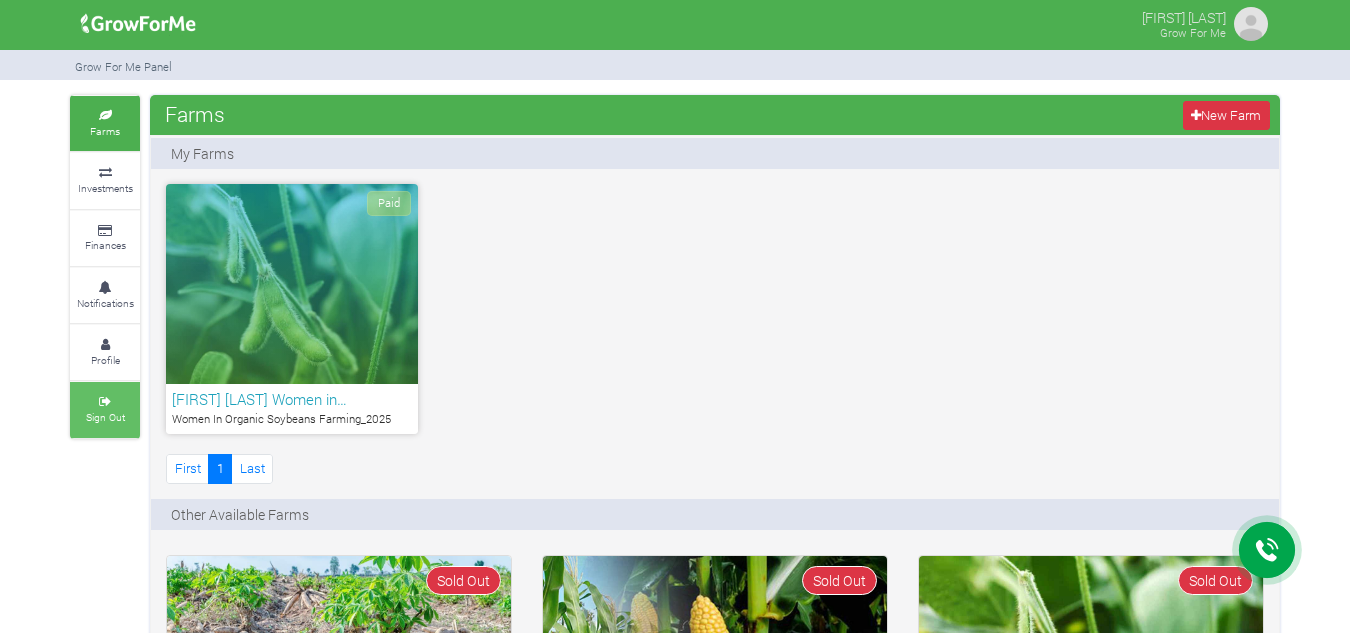 click at bounding box center (105, 402) 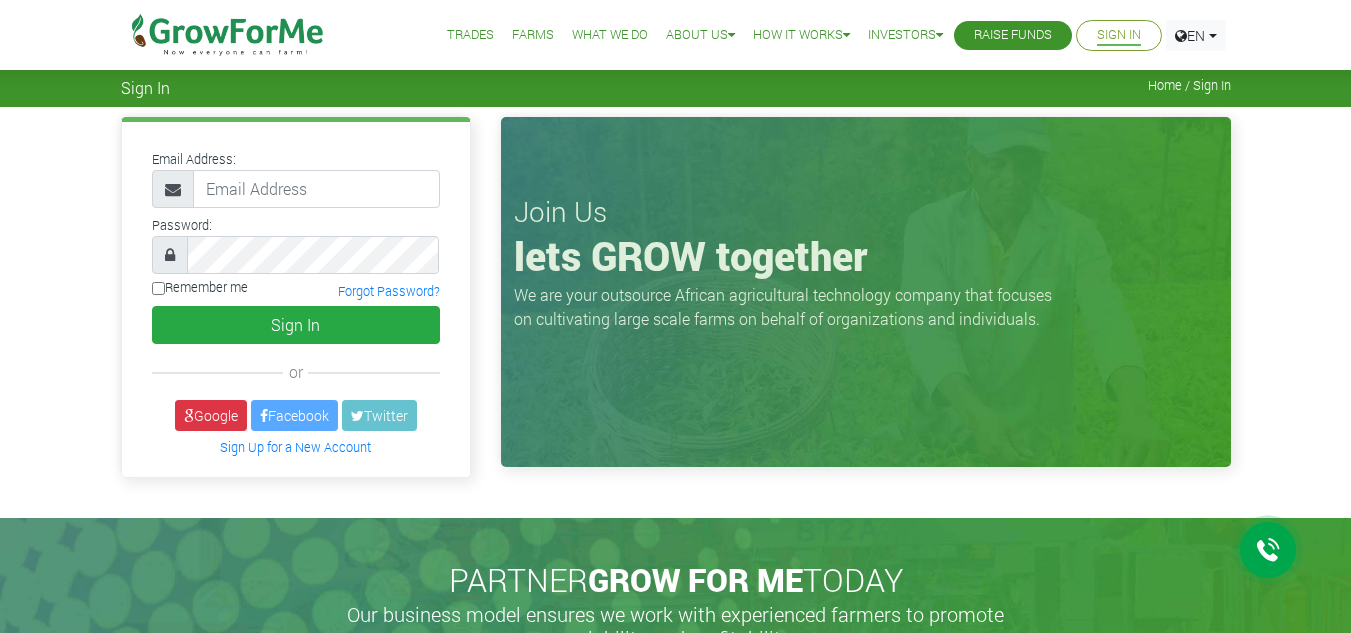 scroll, scrollTop: 0, scrollLeft: 0, axis: both 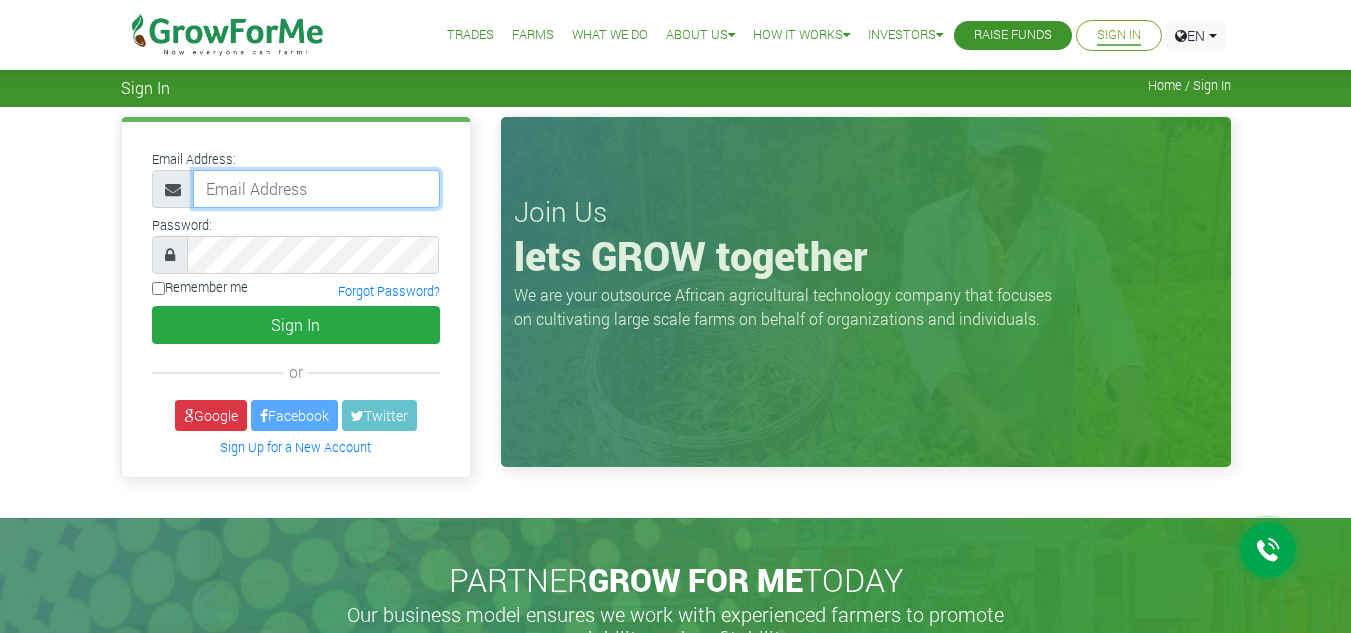 click at bounding box center [316, 189] 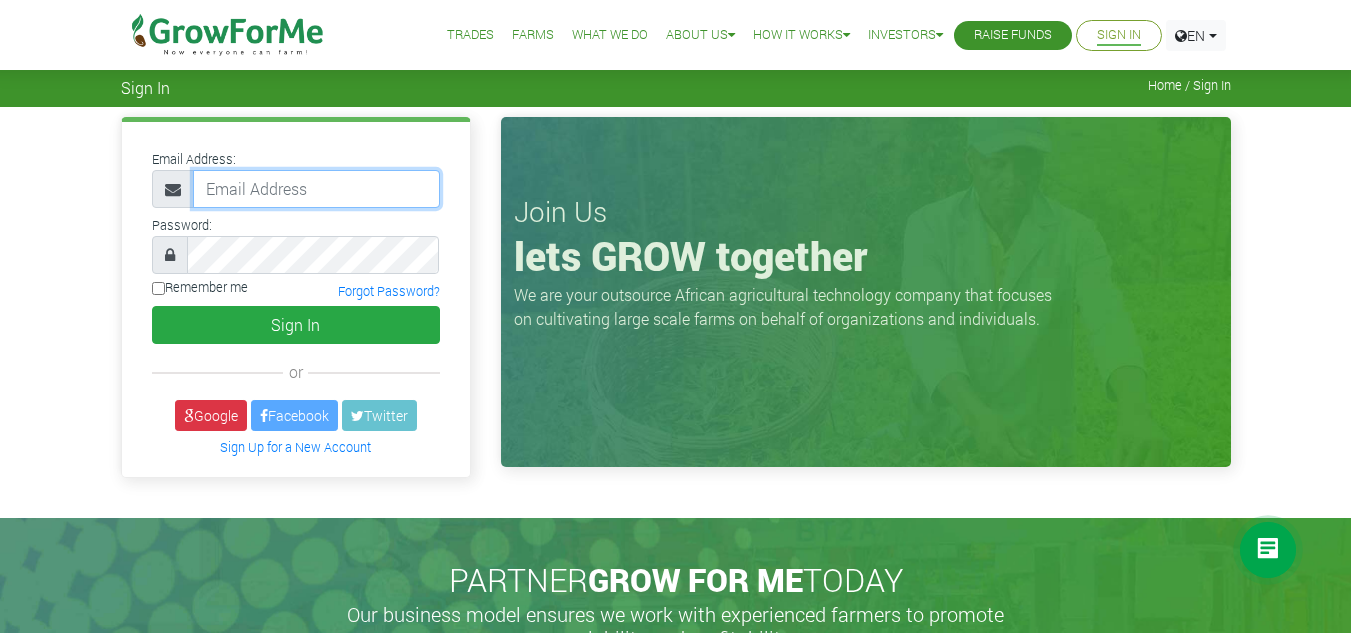 type on "233256252155@growforme.com" 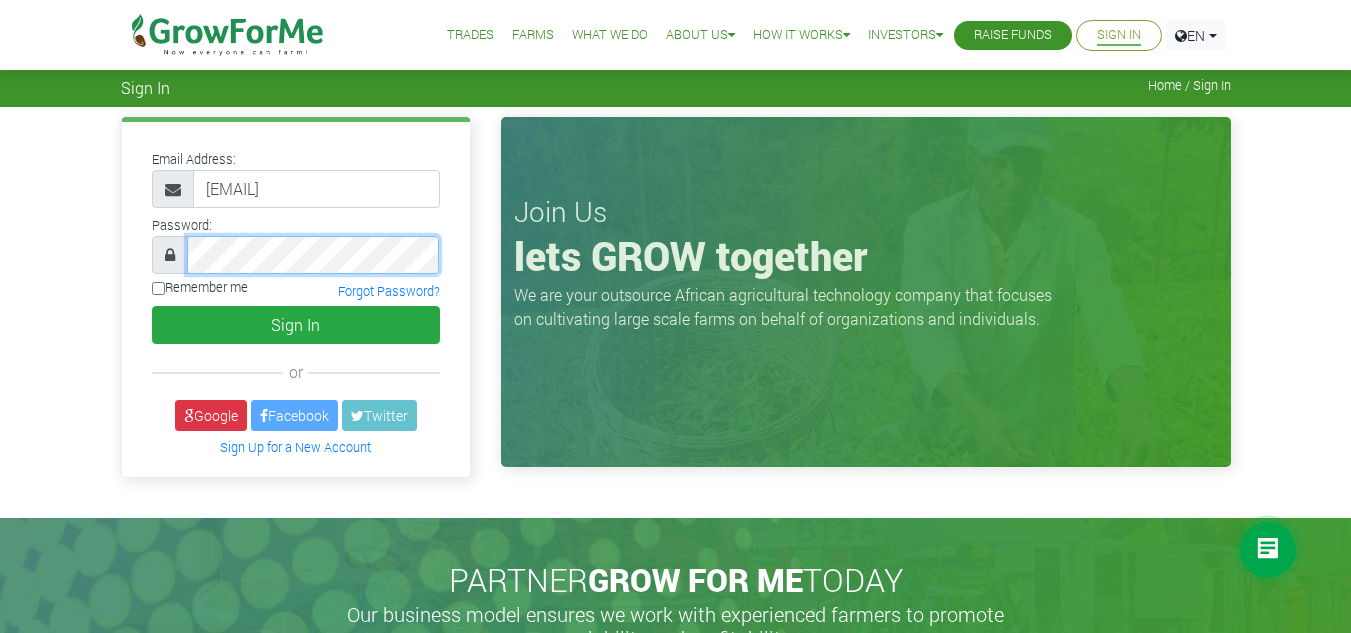 click on "Sign In" at bounding box center (296, 325) 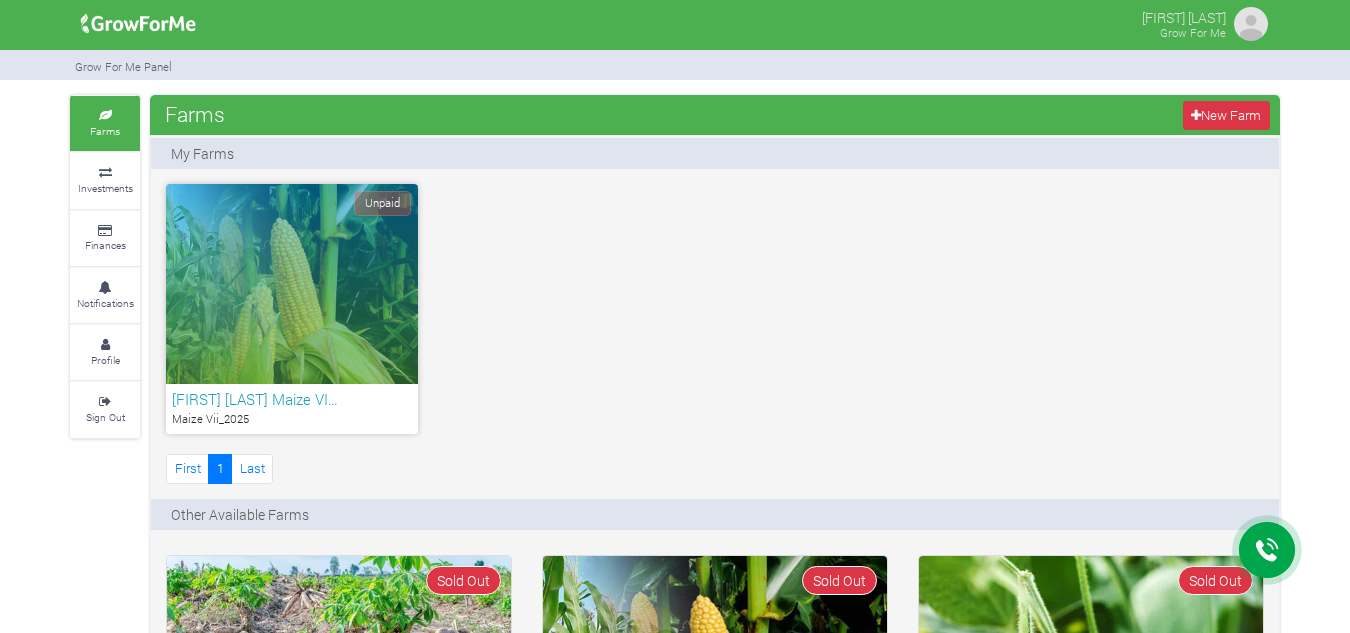 scroll, scrollTop: 0, scrollLeft: 0, axis: both 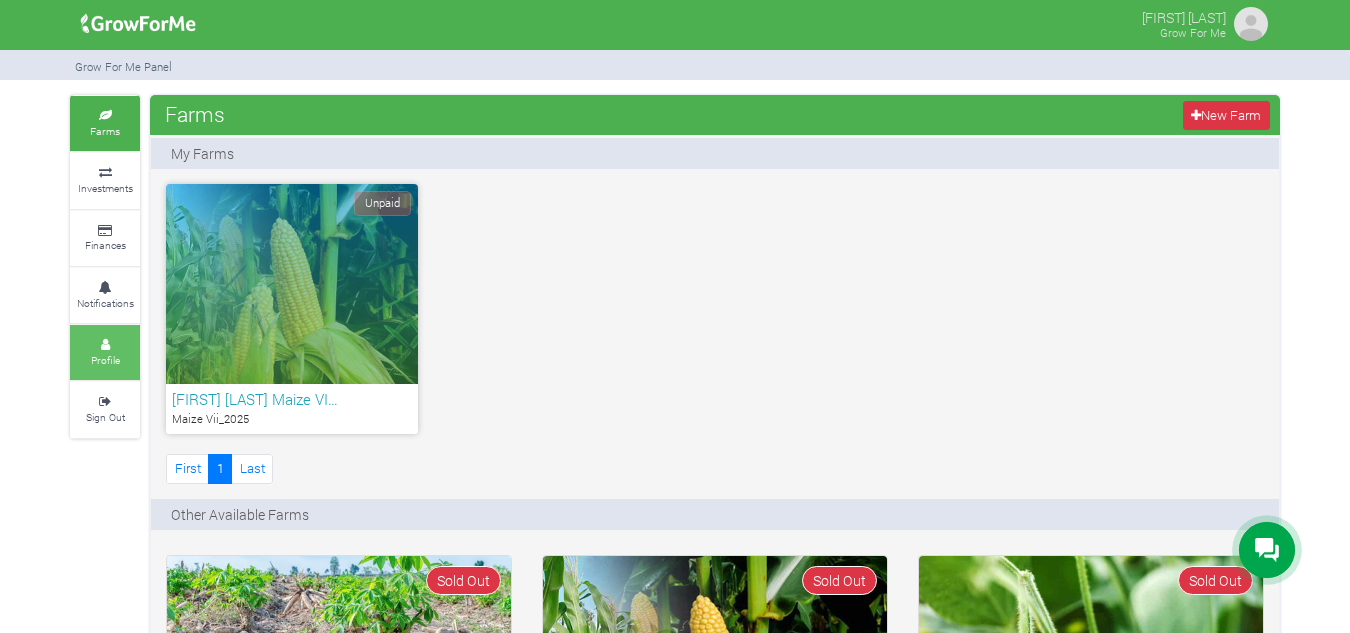 click on "Profile" at bounding box center (105, 360) 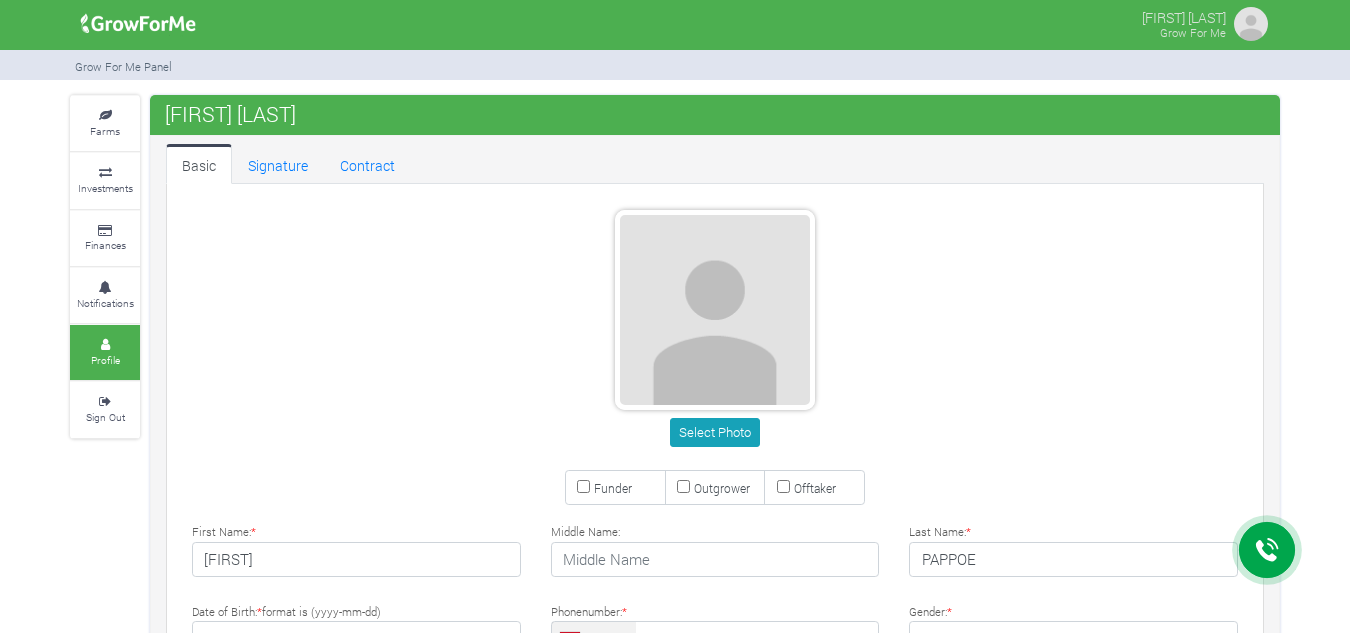 scroll, scrollTop: 0, scrollLeft: 0, axis: both 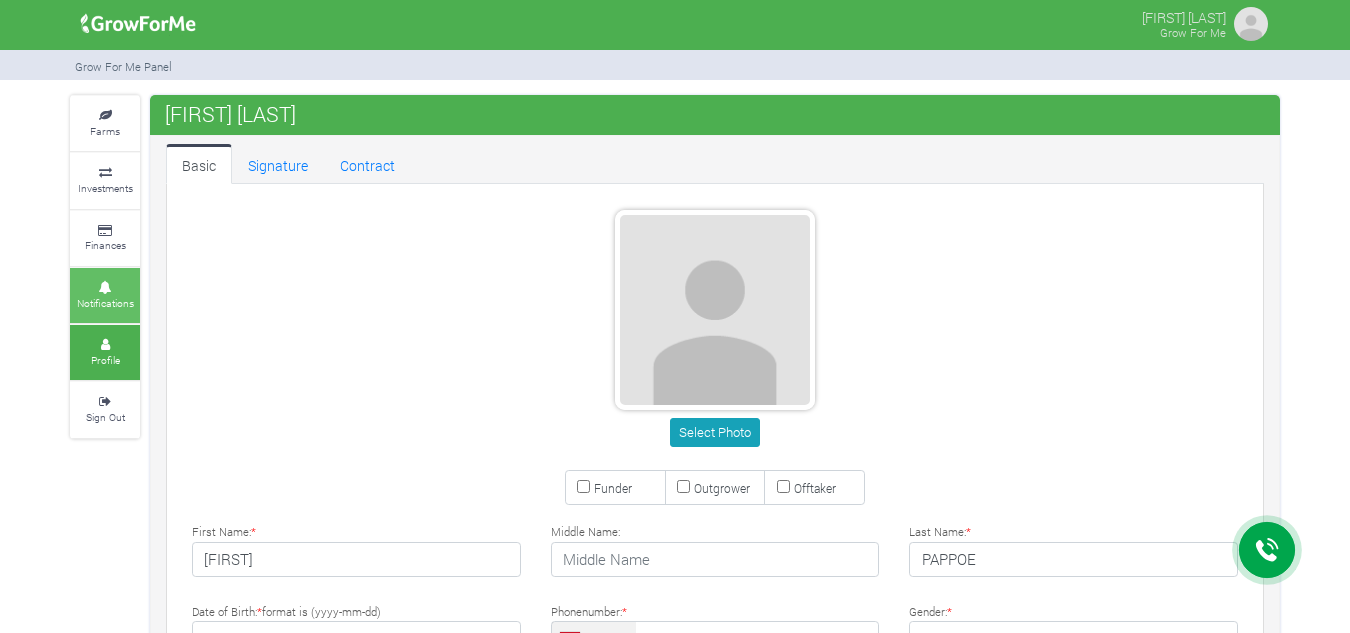 click on "Notifications" at bounding box center [105, 303] 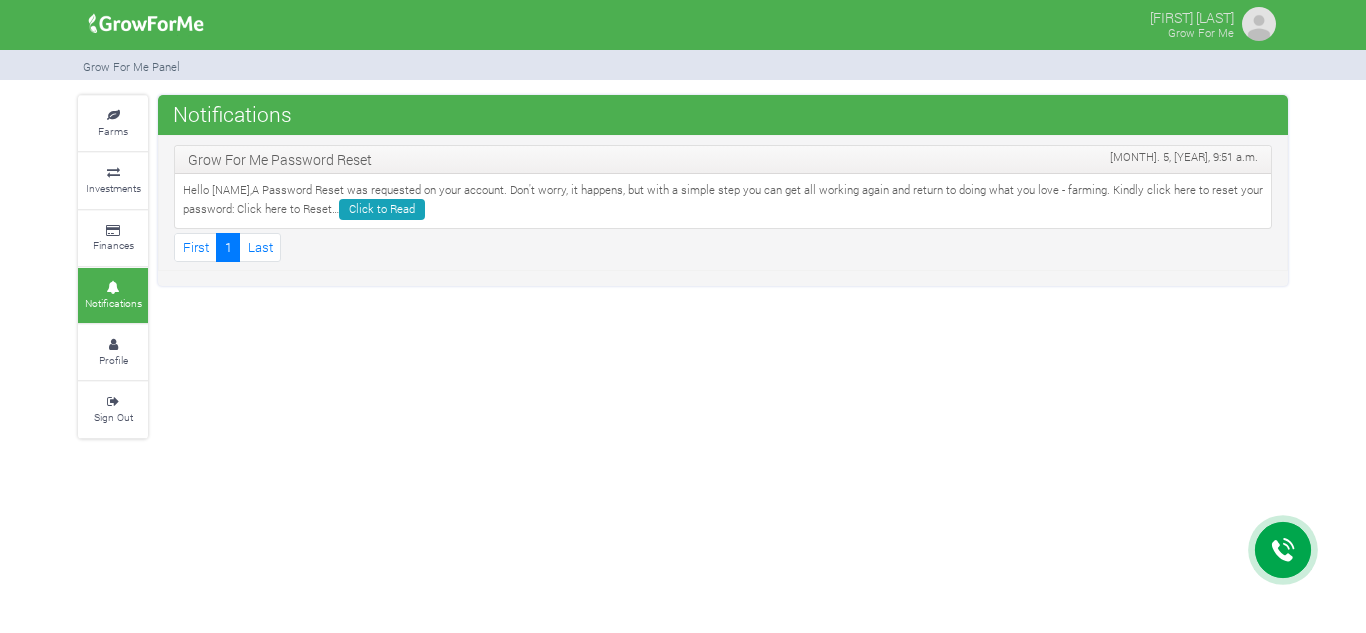 scroll, scrollTop: 0, scrollLeft: 0, axis: both 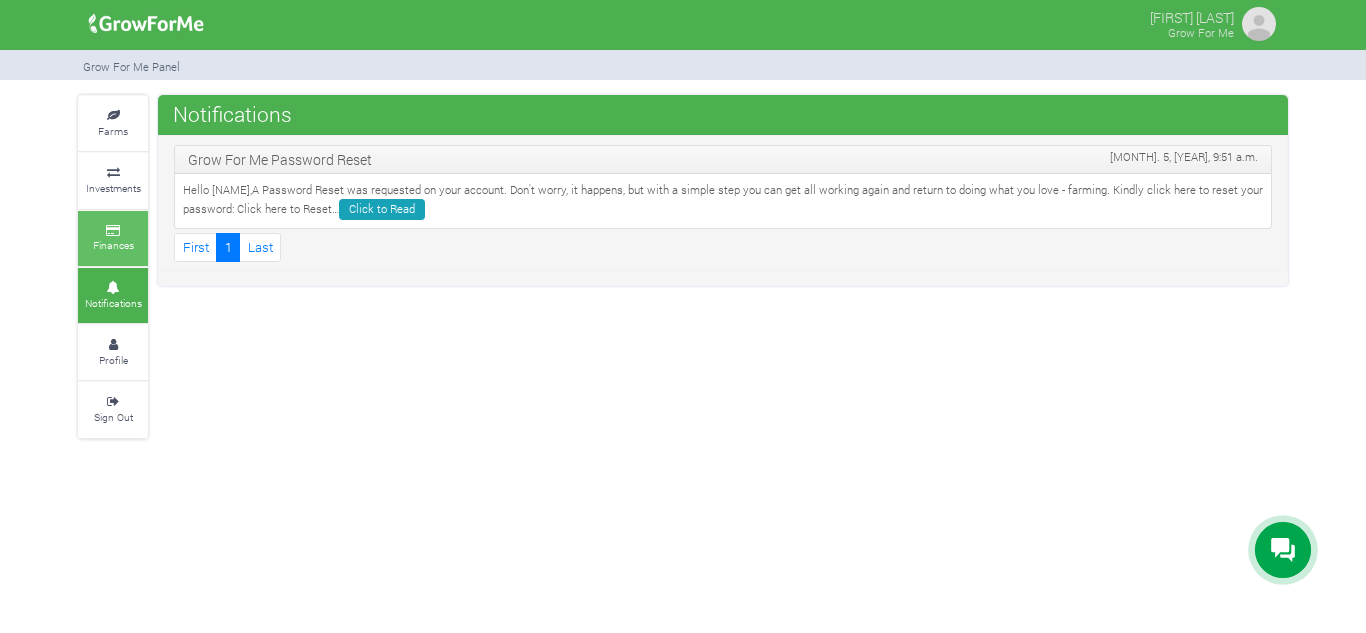 click on "Finances" at bounding box center [113, 245] 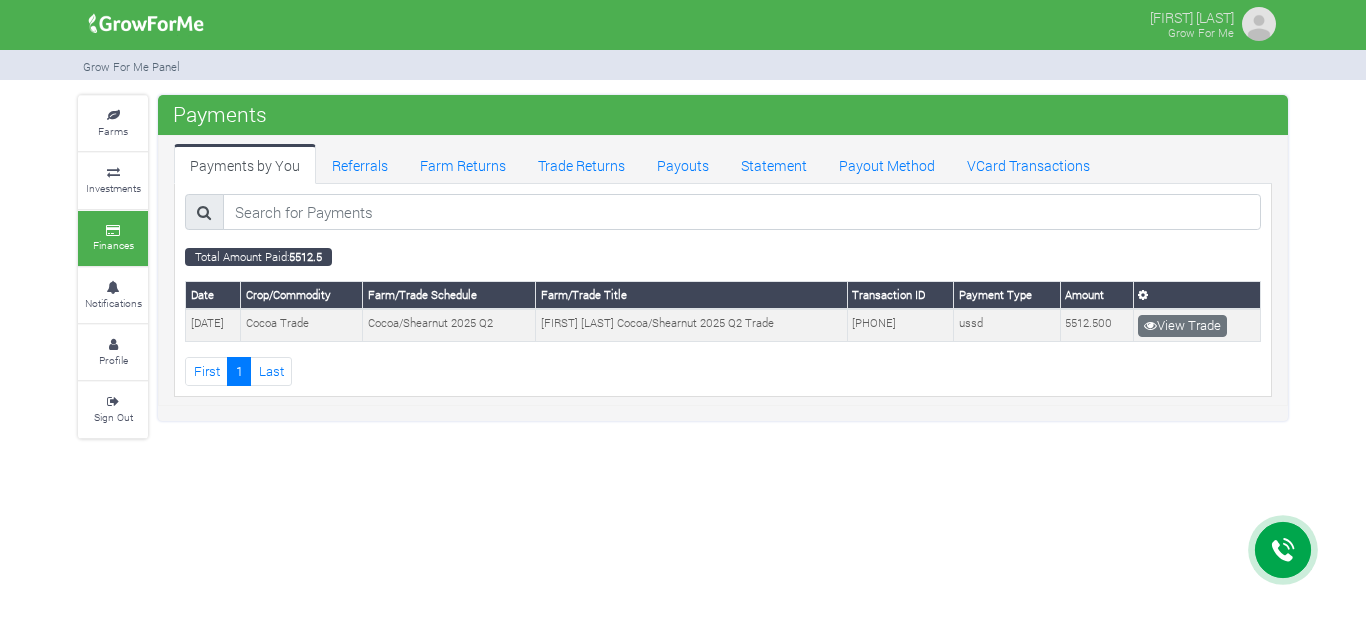 scroll, scrollTop: 0, scrollLeft: 0, axis: both 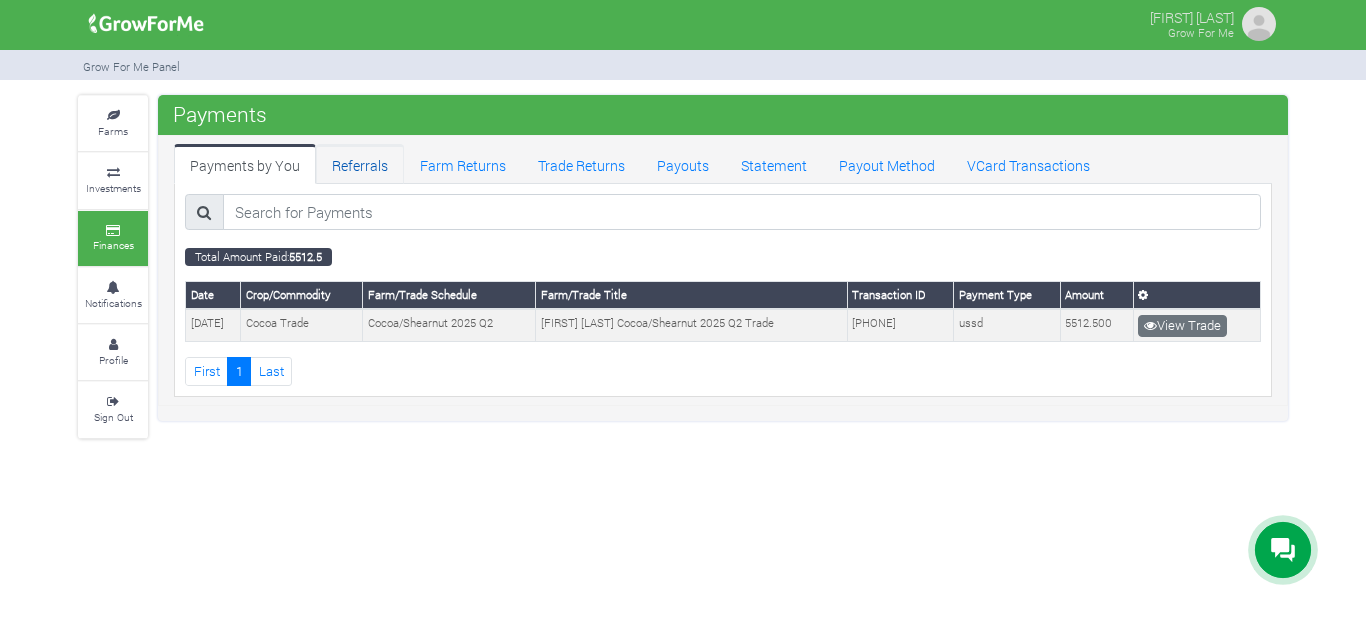 click on "Referrals" at bounding box center (360, 164) 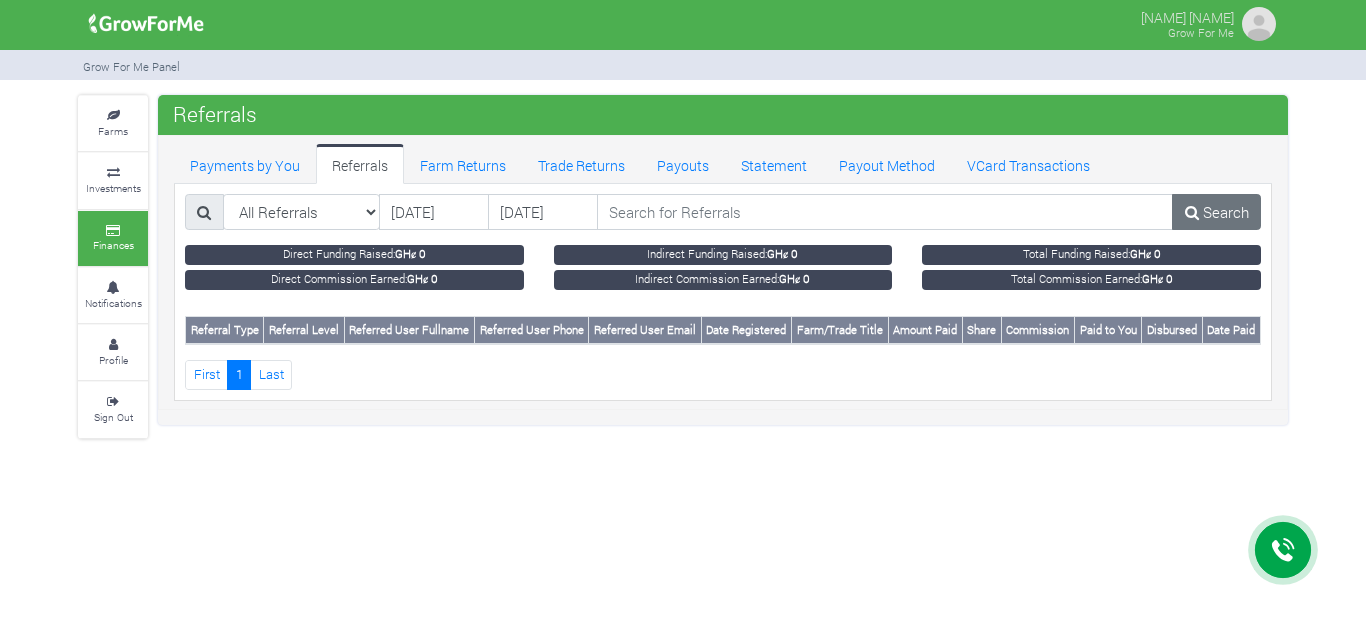 scroll, scrollTop: 0, scrollLeft: 0, axis: both 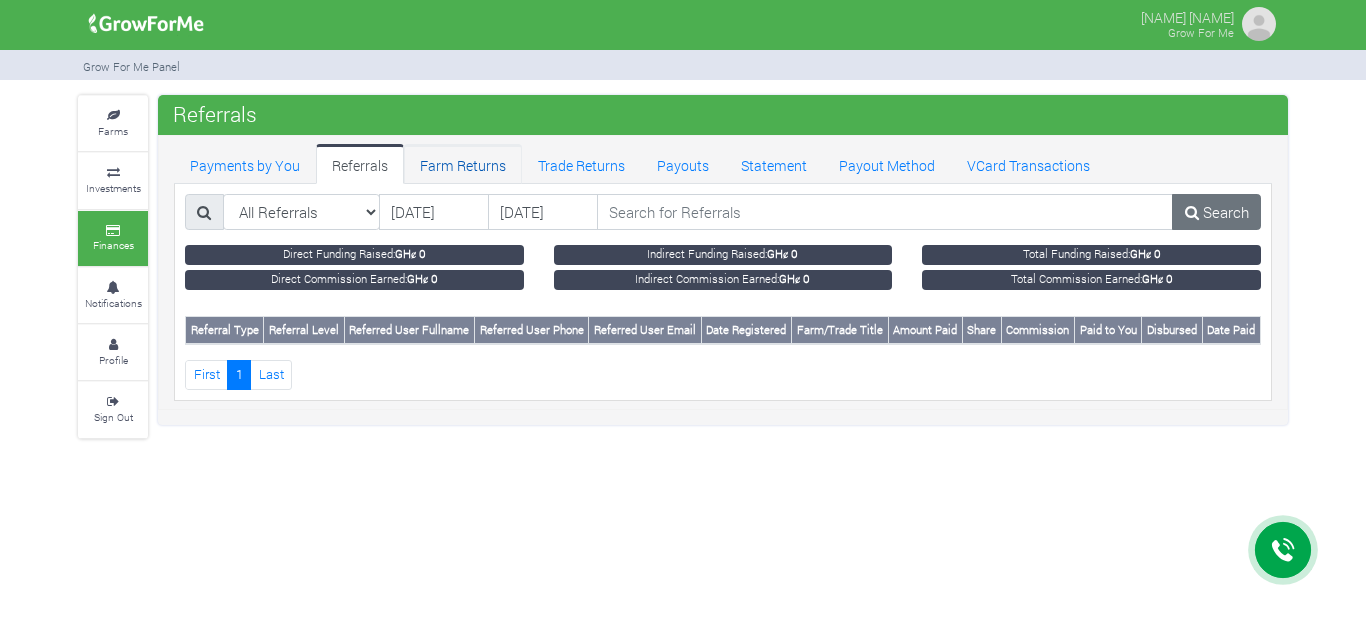click on "Farm Returns" at bounding box center [463, 164] 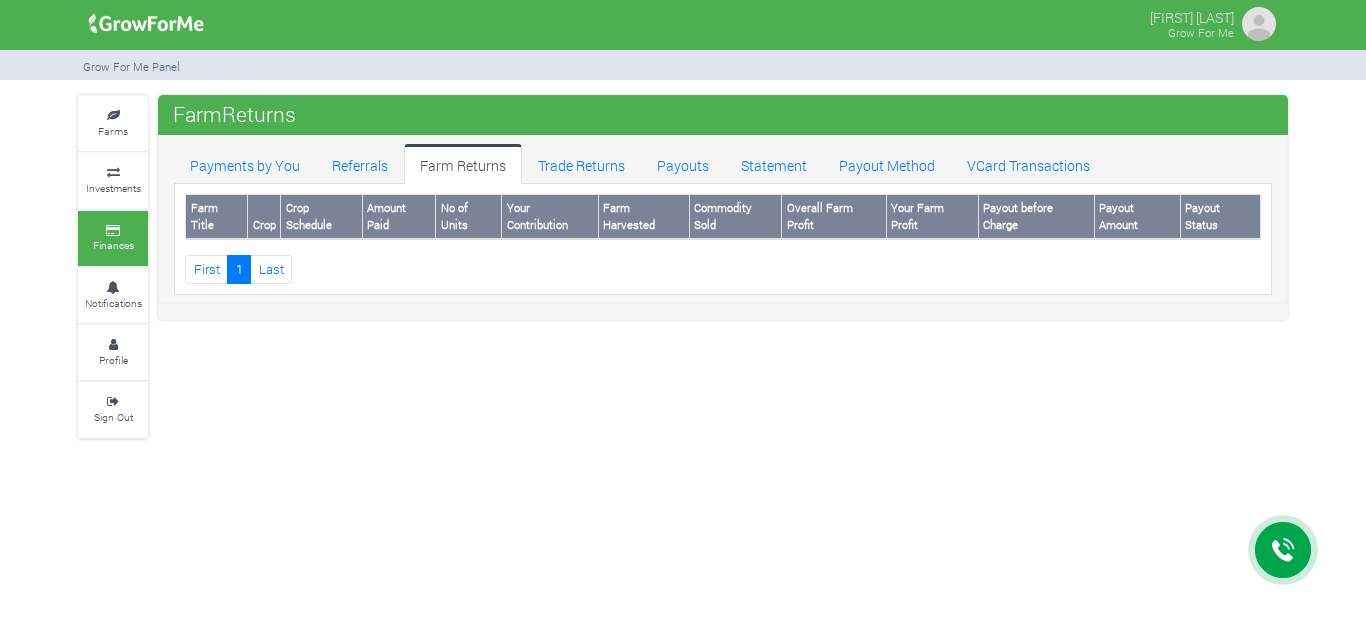 scroll, scrollTop: 0, scrollLeft: 0, axis: both 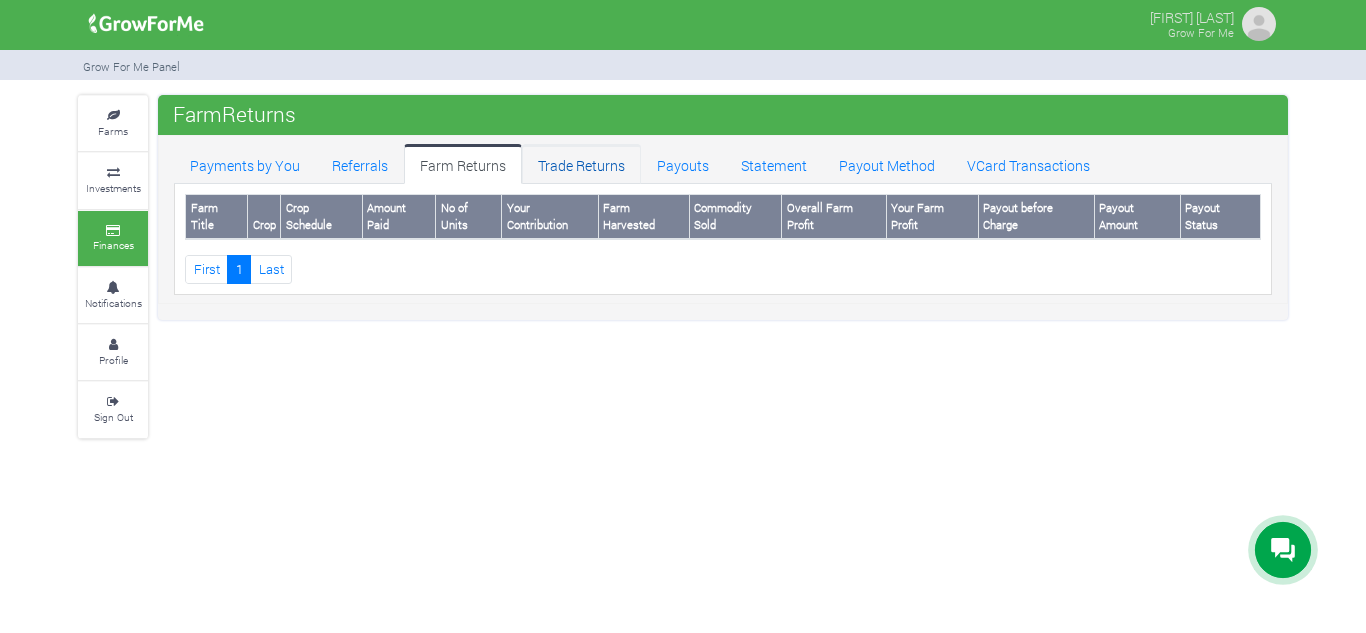 click on "Trade Returns" at bounding box center (581, 164) 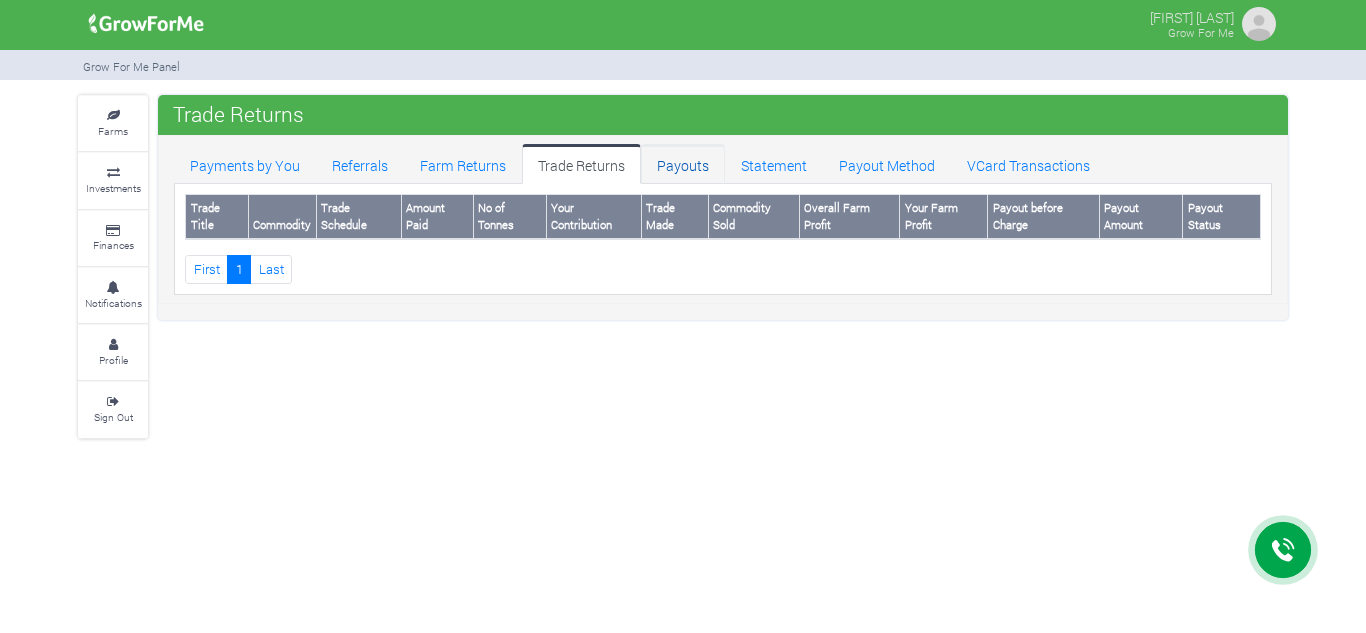 scroll, scrollTop: 0, scrollLeft: 0, axis: both 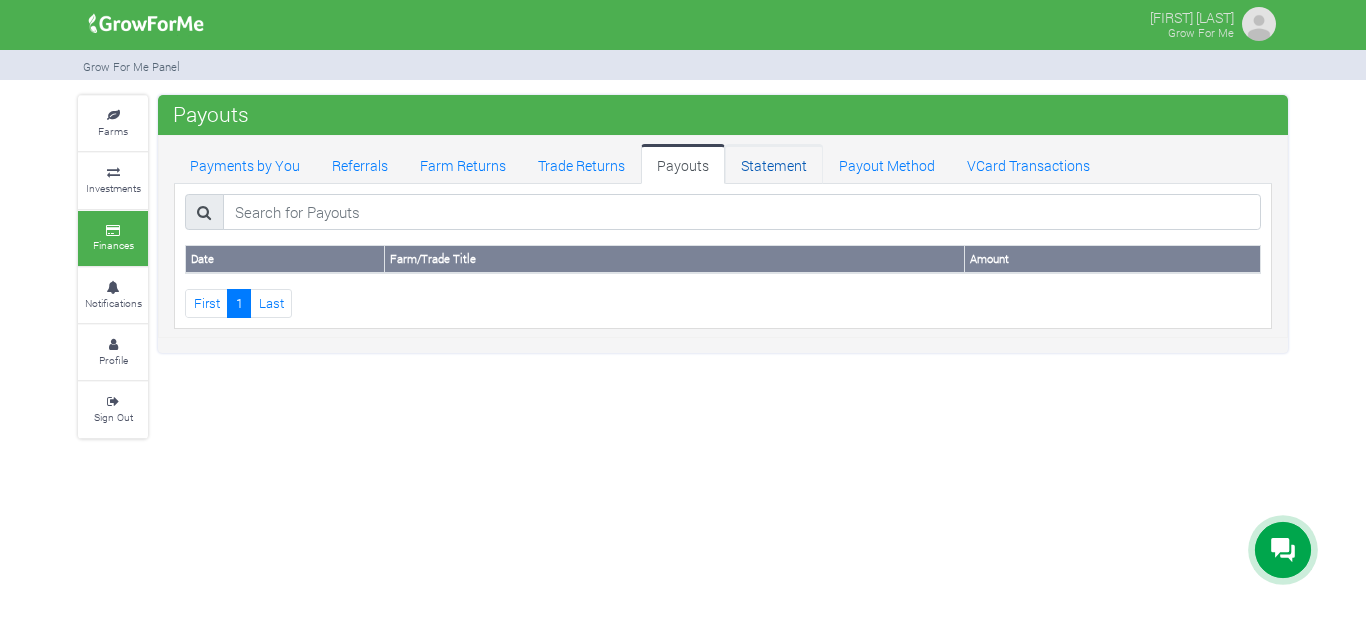 click on "Statement" at bounding box center [774, 164] 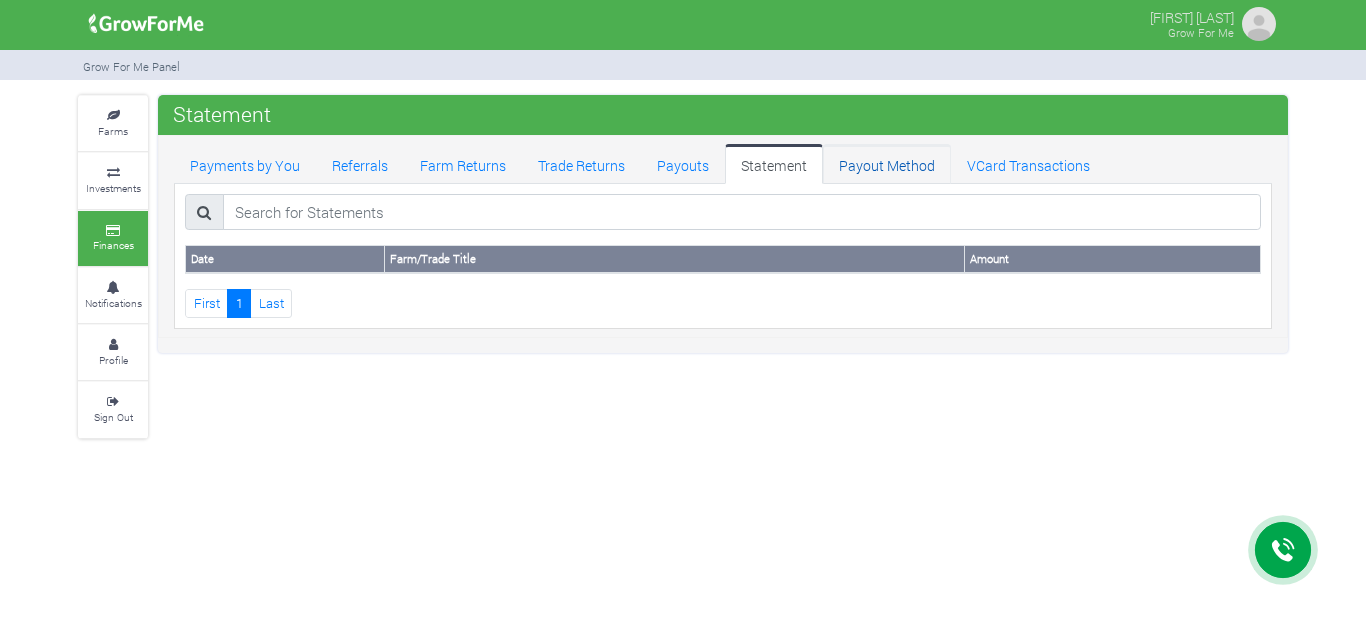 scroll, scrollTop: 0, scrollLeft: 0, axis: both 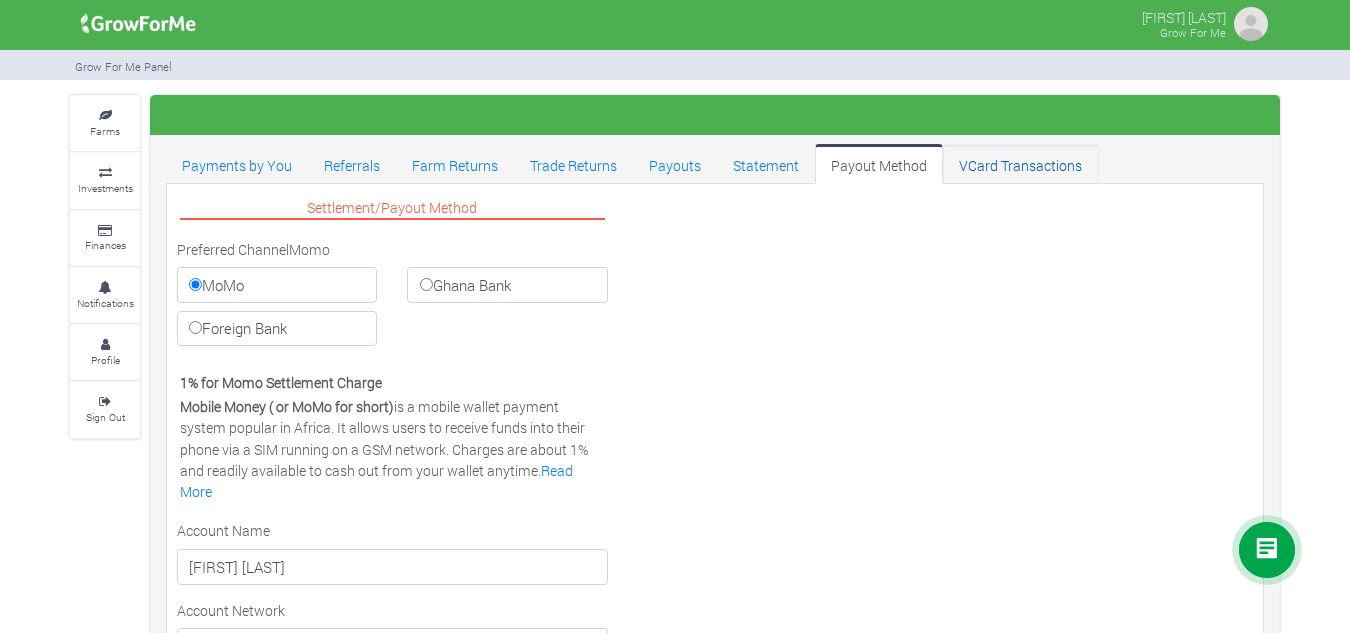 click on "VCard Transactions" at bounding box center [1020, 164] 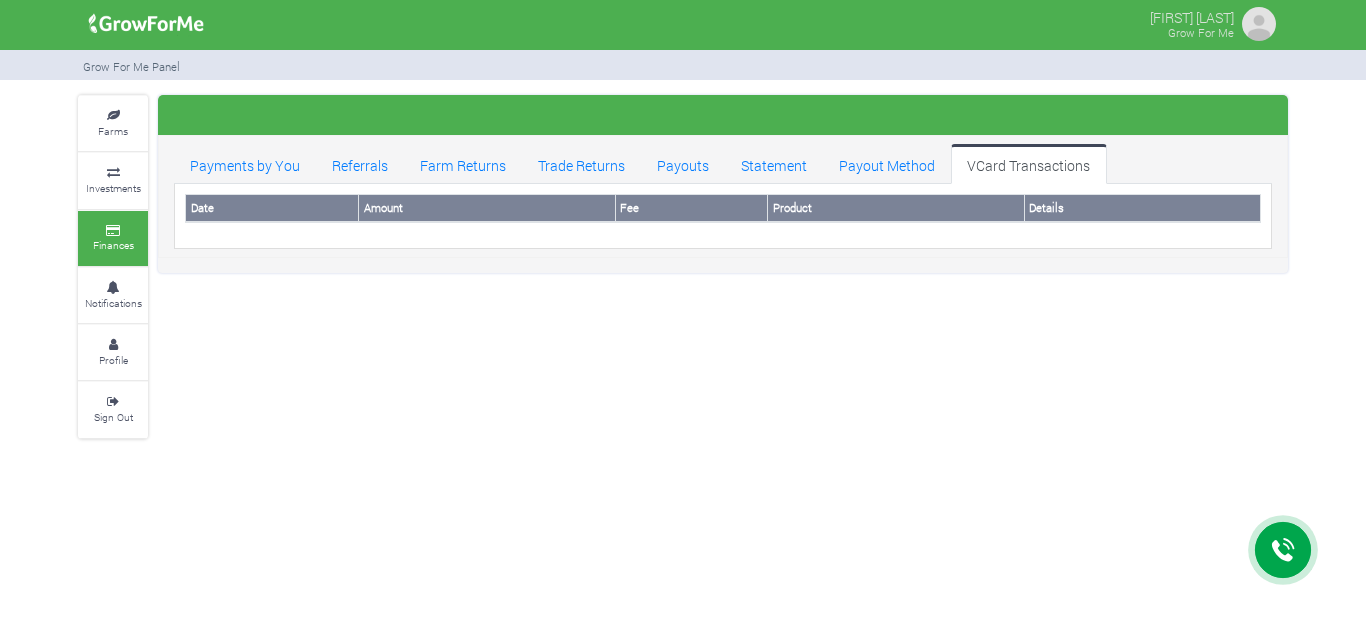 scroll, scrollTop: 0, scrollLeft: 0, axis: both 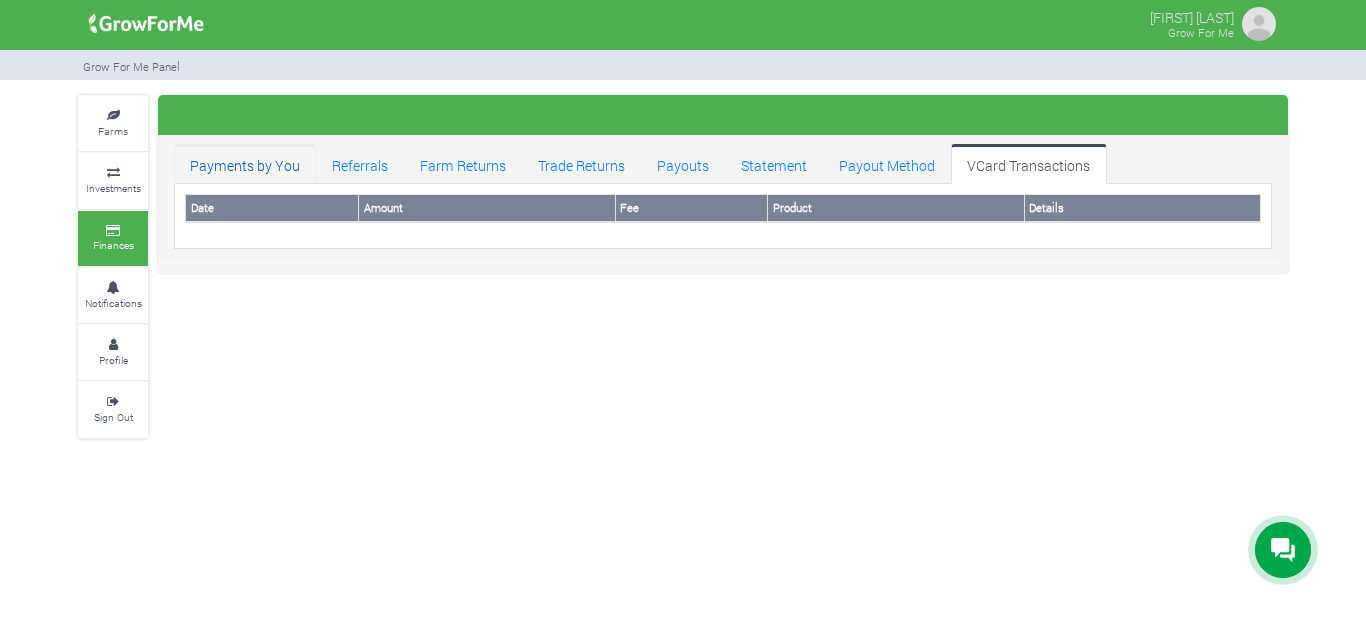 click on "Payments by You" at bounding box center (245, 164) 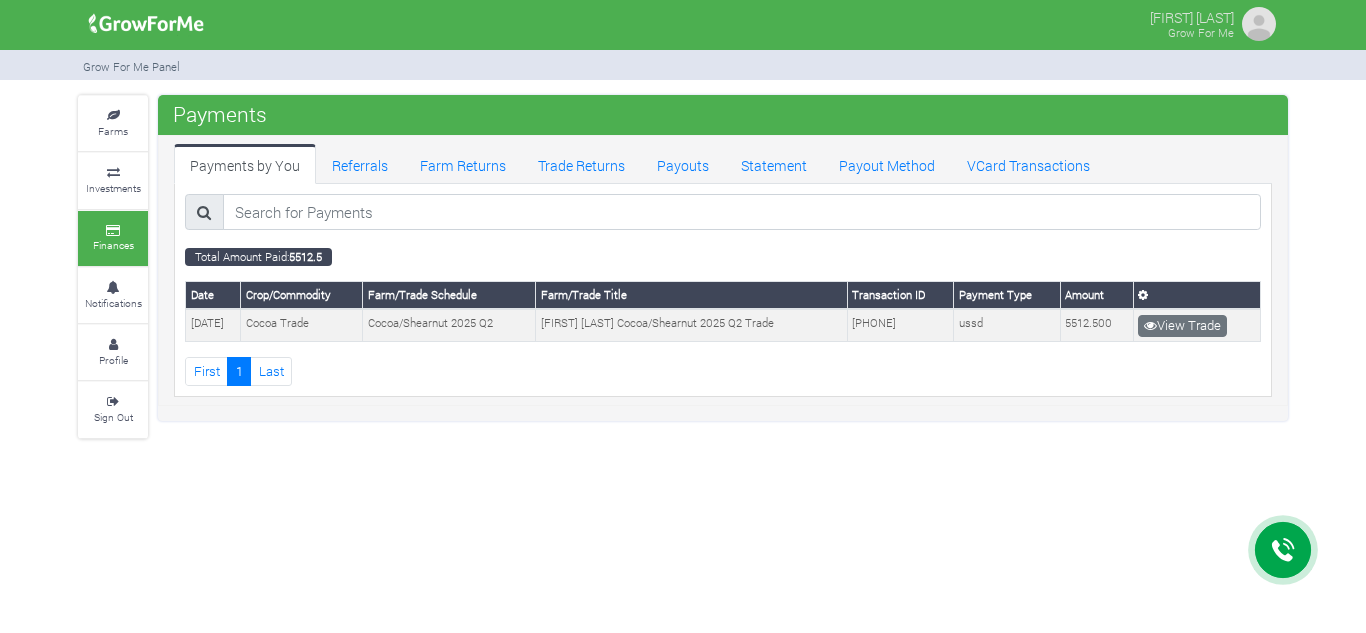 scroll, scrollTop: 0, scrollLeft: 0, axis: both 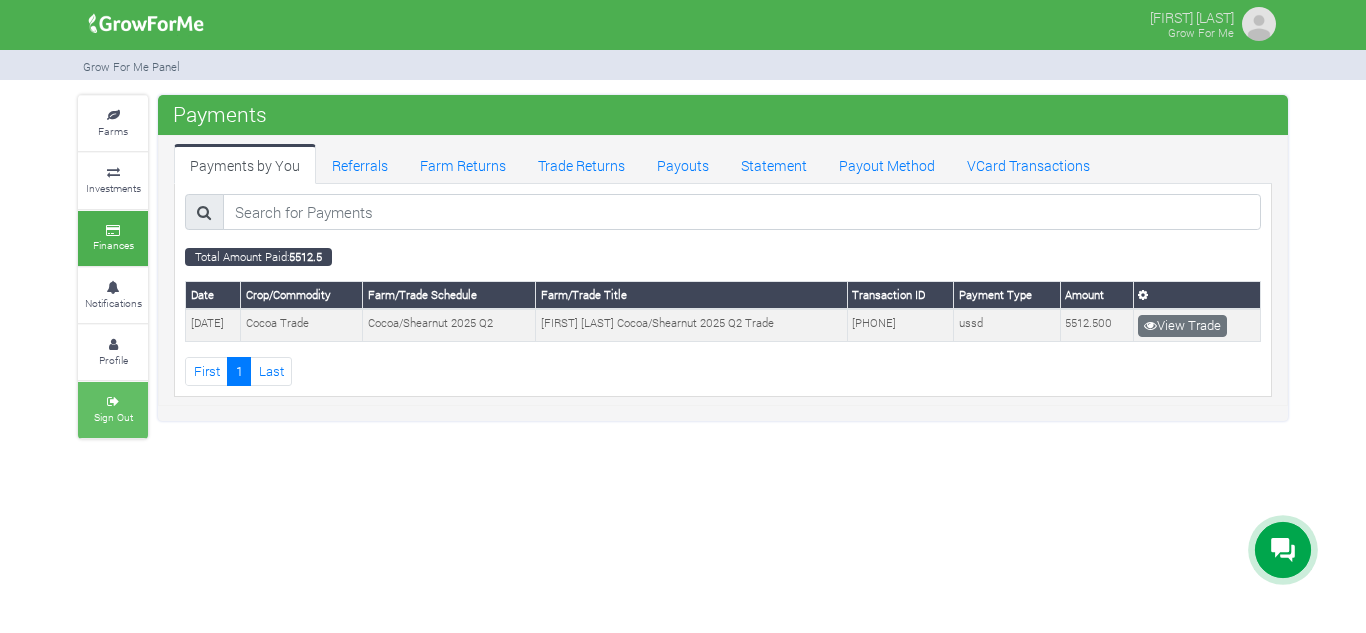 click at bounding box center [113, 402] 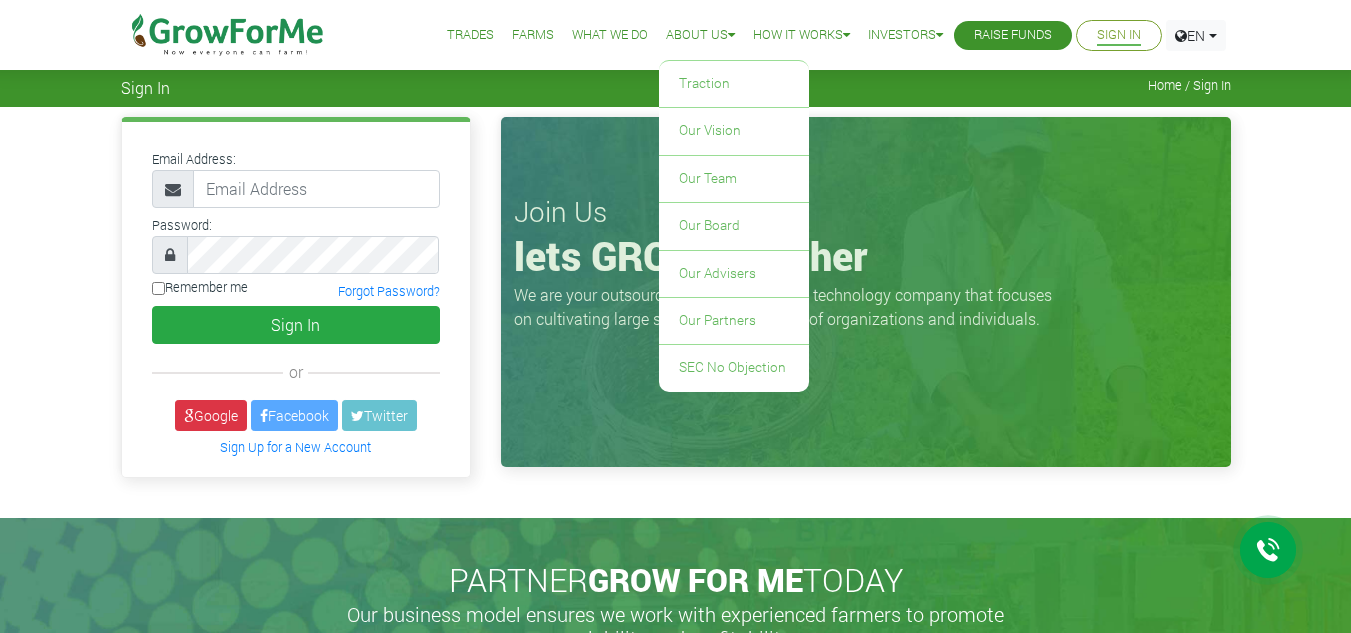 scroll, scrollTop: 0, scrollLeft: 0, axis: both 